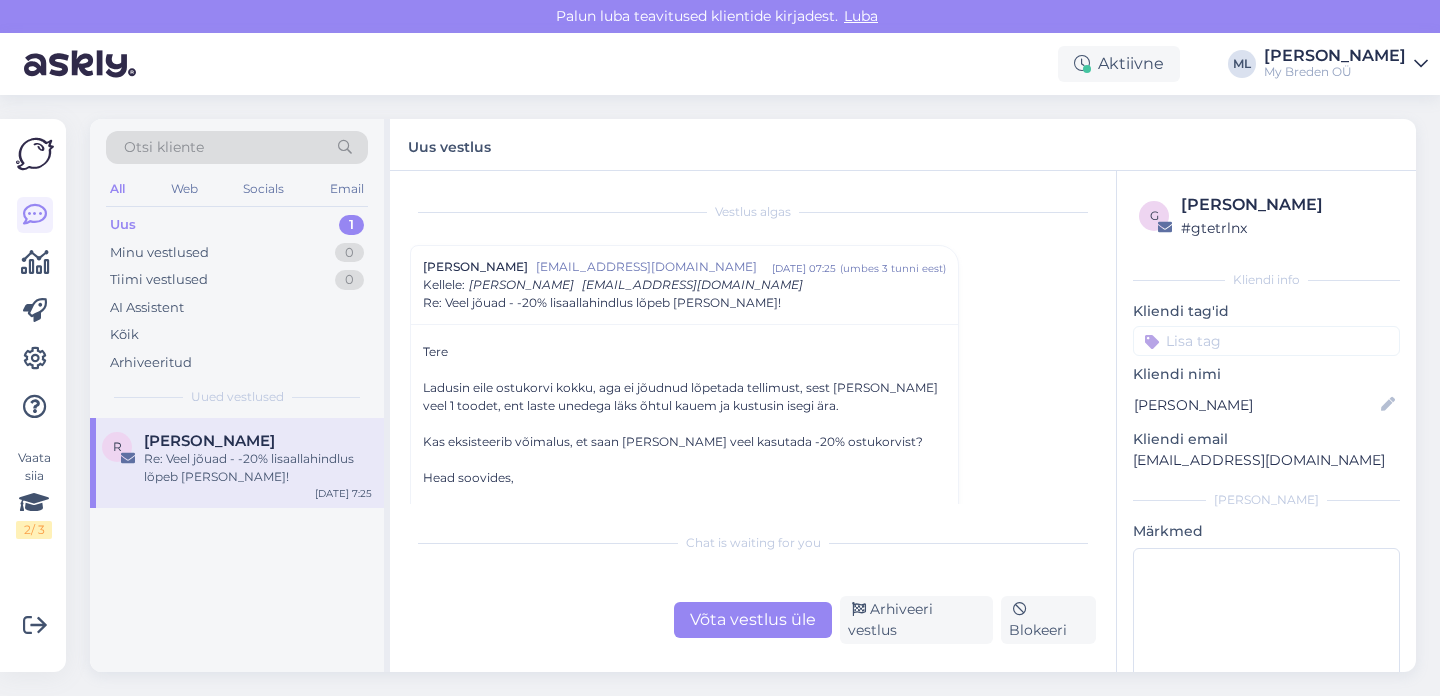 scroll, scrollTop: 0, scrollLeft: 0, axis: both 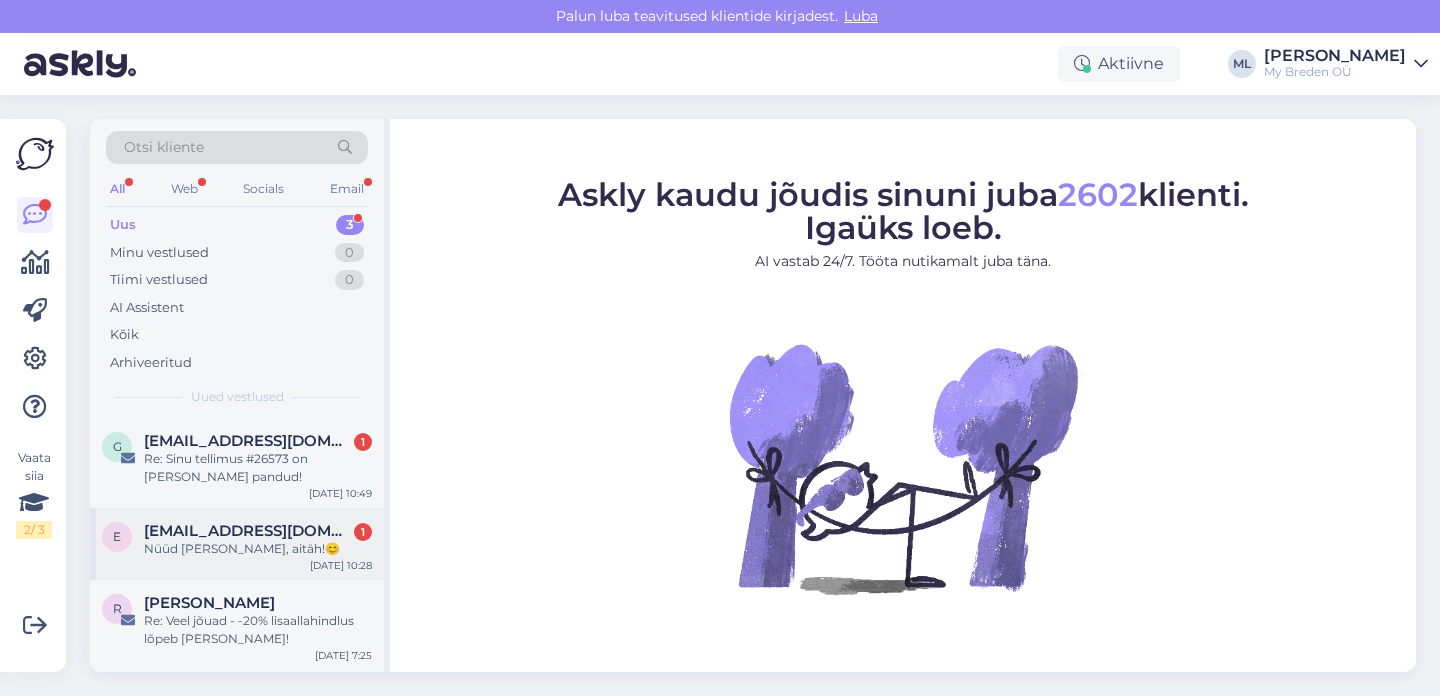click on "Nüüd [PERSON_NAME], aitäh!😊" at bounding box center [258, 549] 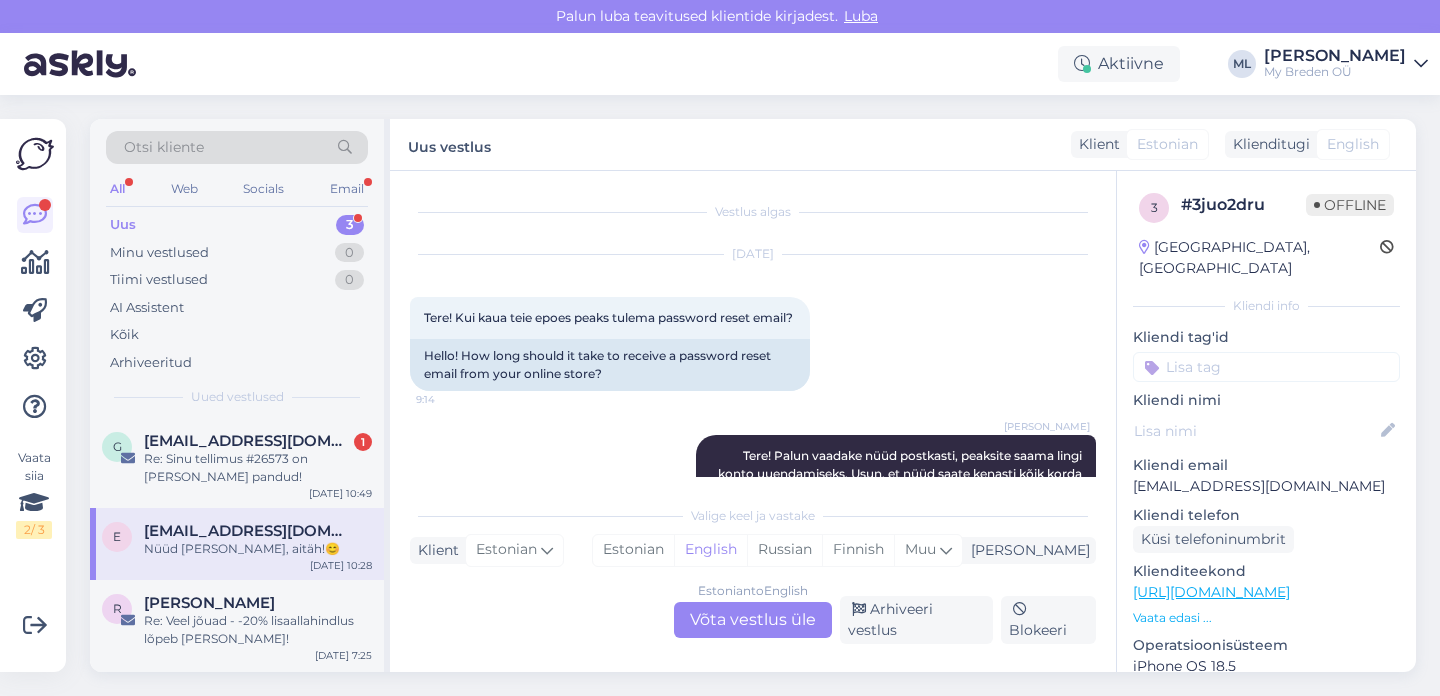 scroll, scrollTop: 150, scrollLeft: 0, axis: vertical 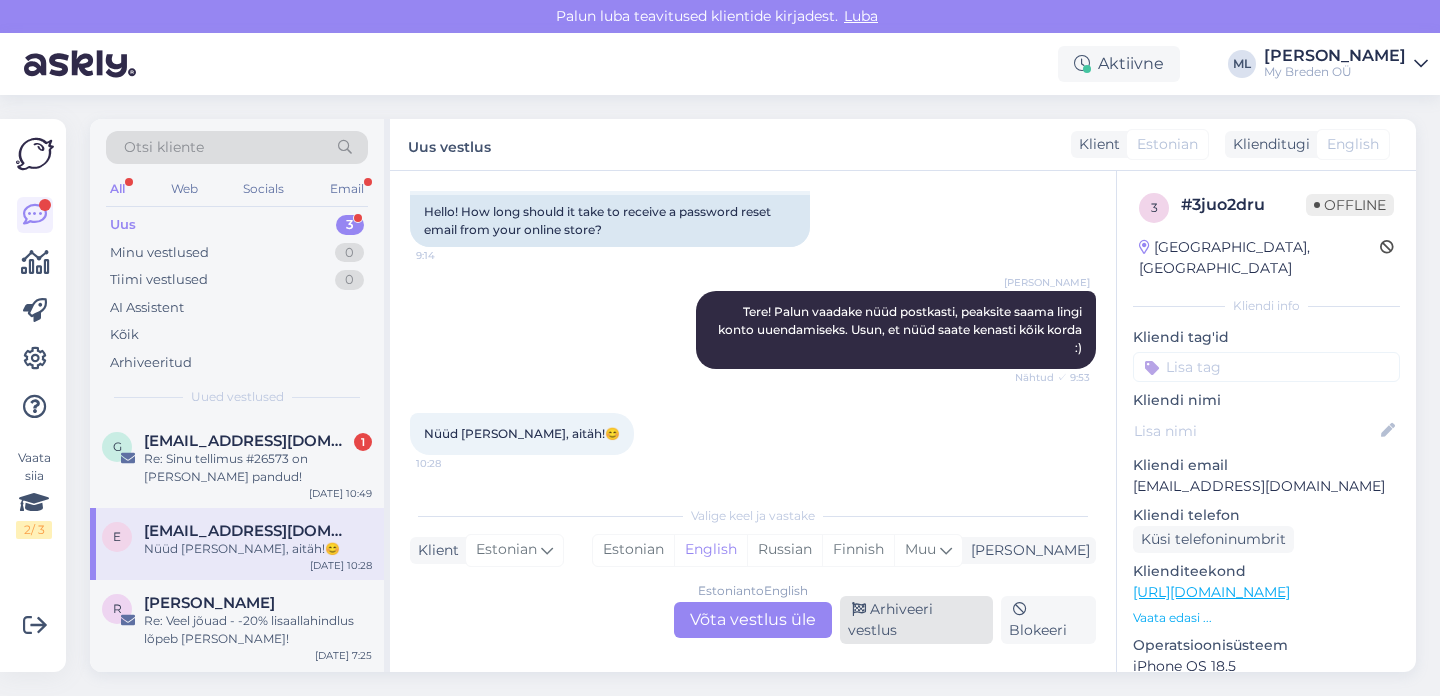click on "Arhiveeri vestlus" at bounding box center [916, 620] 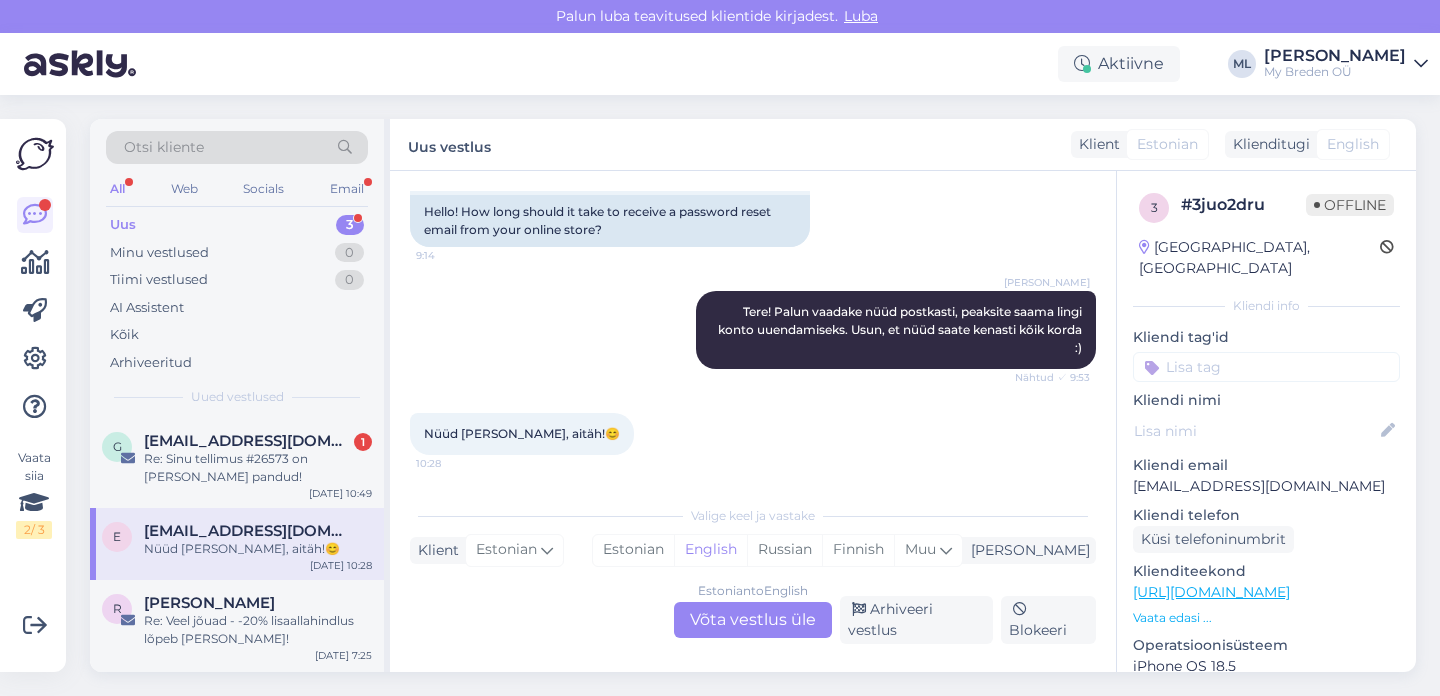 scroll, scrollTop: 82, scrollLeft: 0, axis: vertical 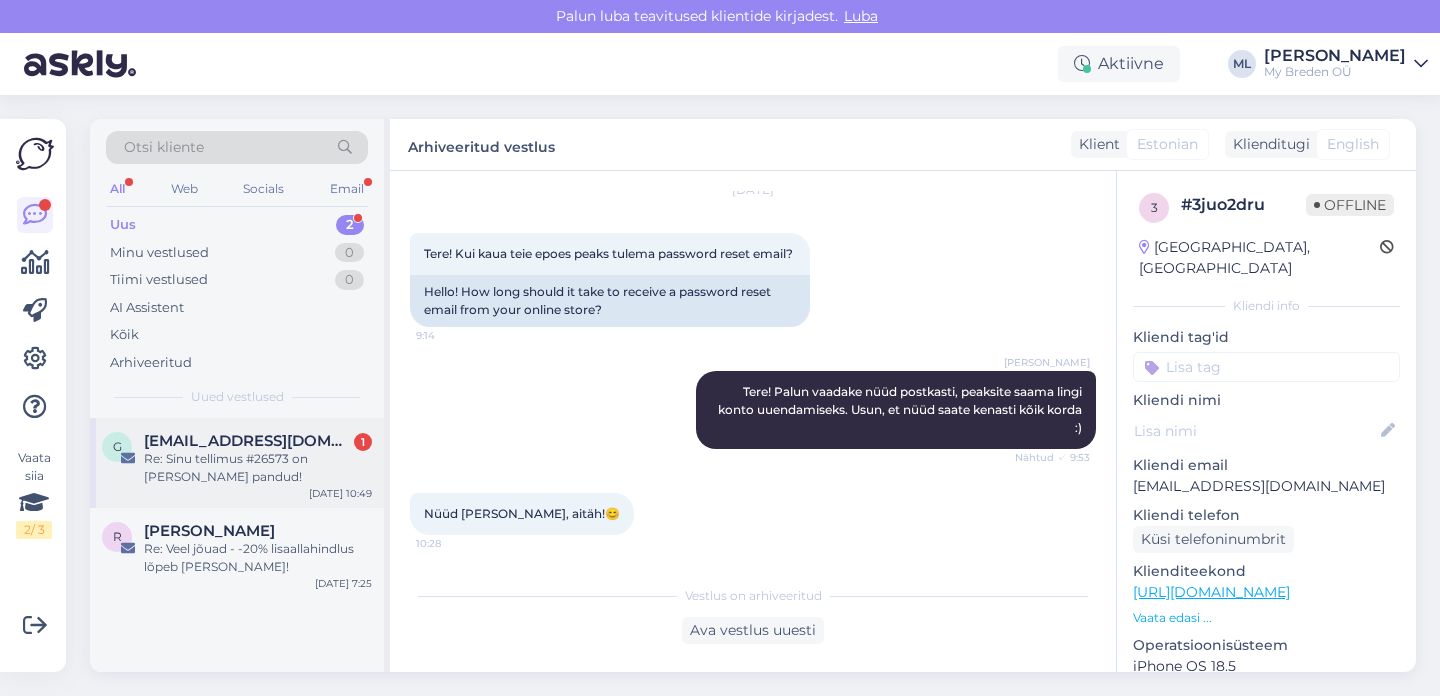 click on "Re: Sinu tellimus #26573 on [PERSON_NAME] pandud!" at bounding box center (258, 468) 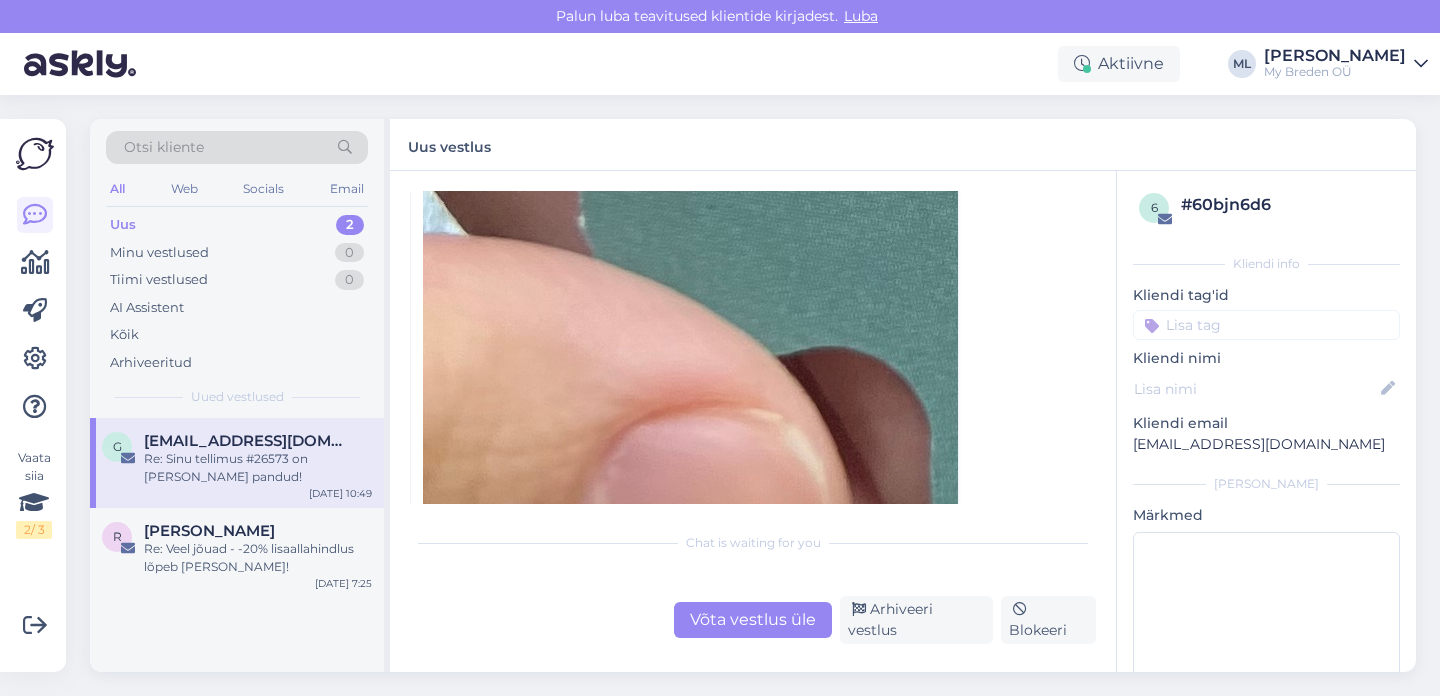 scroll, scrollTop: 3324, scrollLeft: 0, axis: vertical 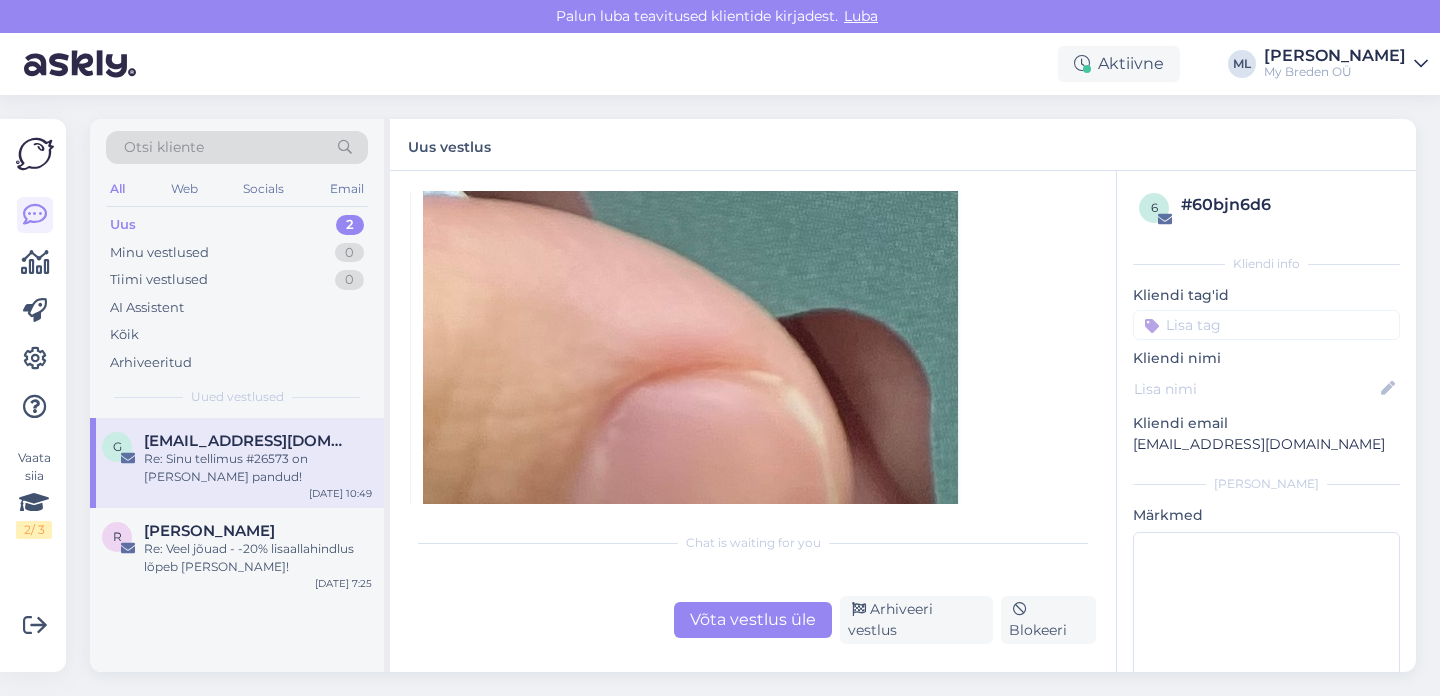 click at bounding box center [1935, -839] 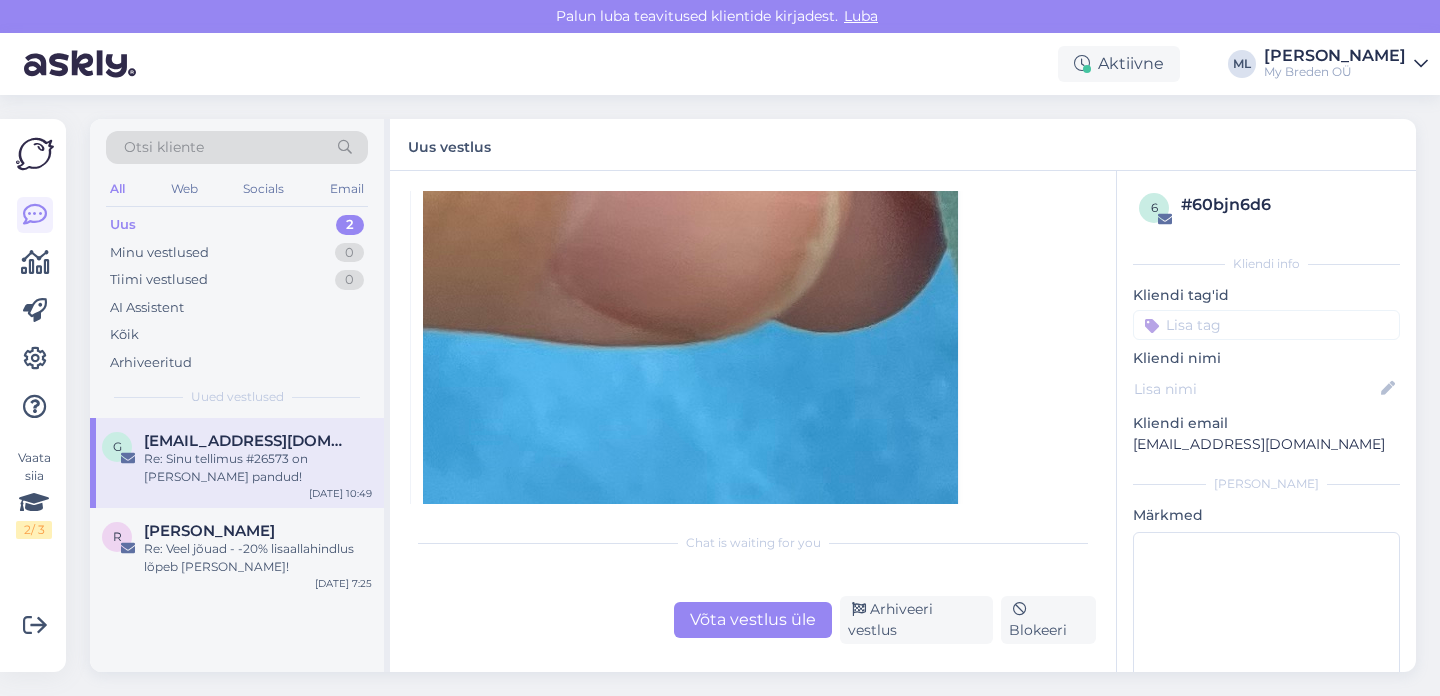 scroll, scrollTop: 3639, scrollLeft: 0, axis: vertical 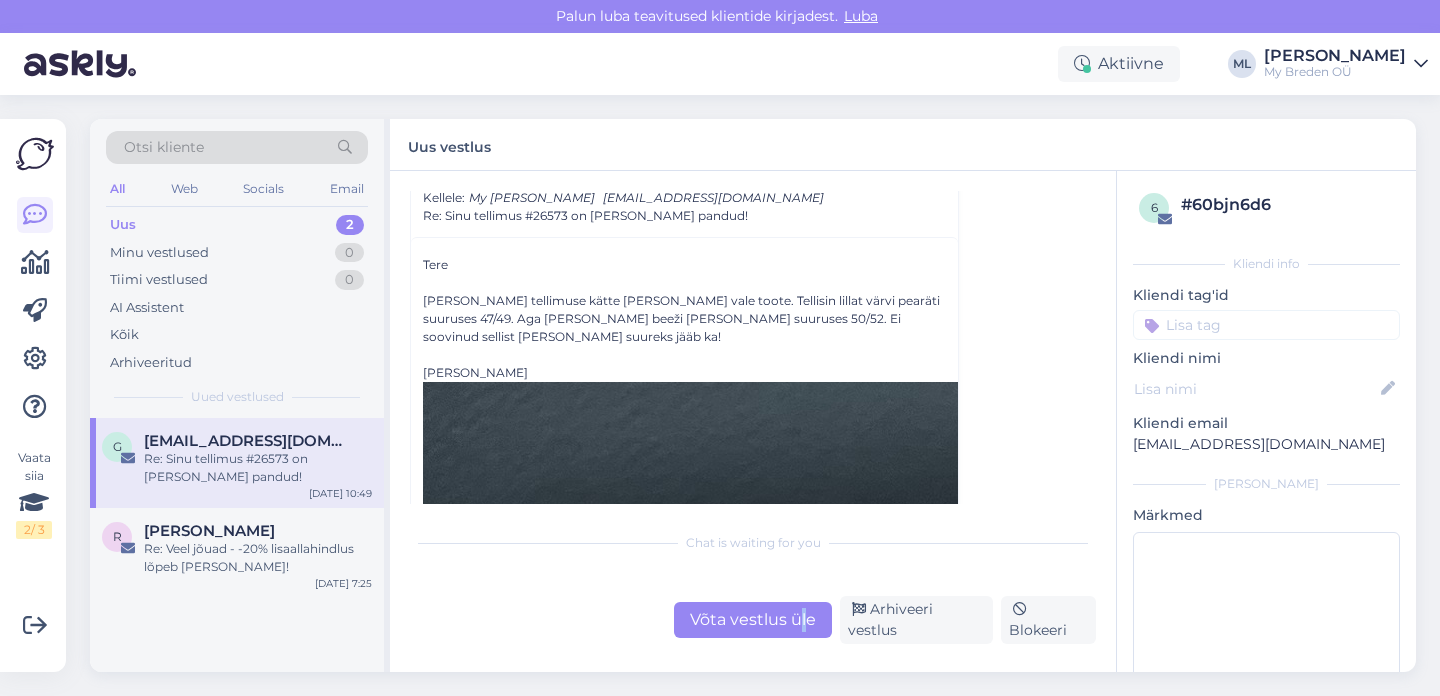 click on "Võta vestlus üle" at bounding box center (753, 620) 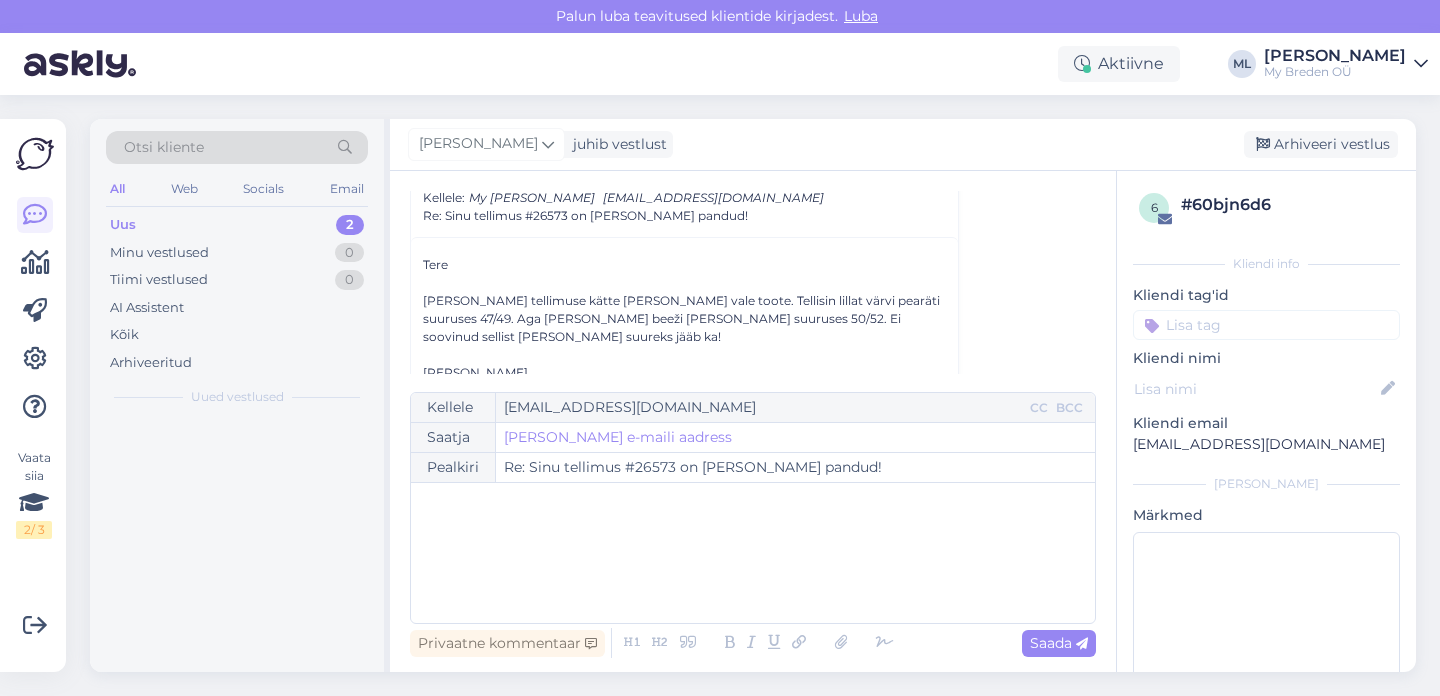 scroll, scrollTop: 54, scrollLeft: 0, axis: vertical 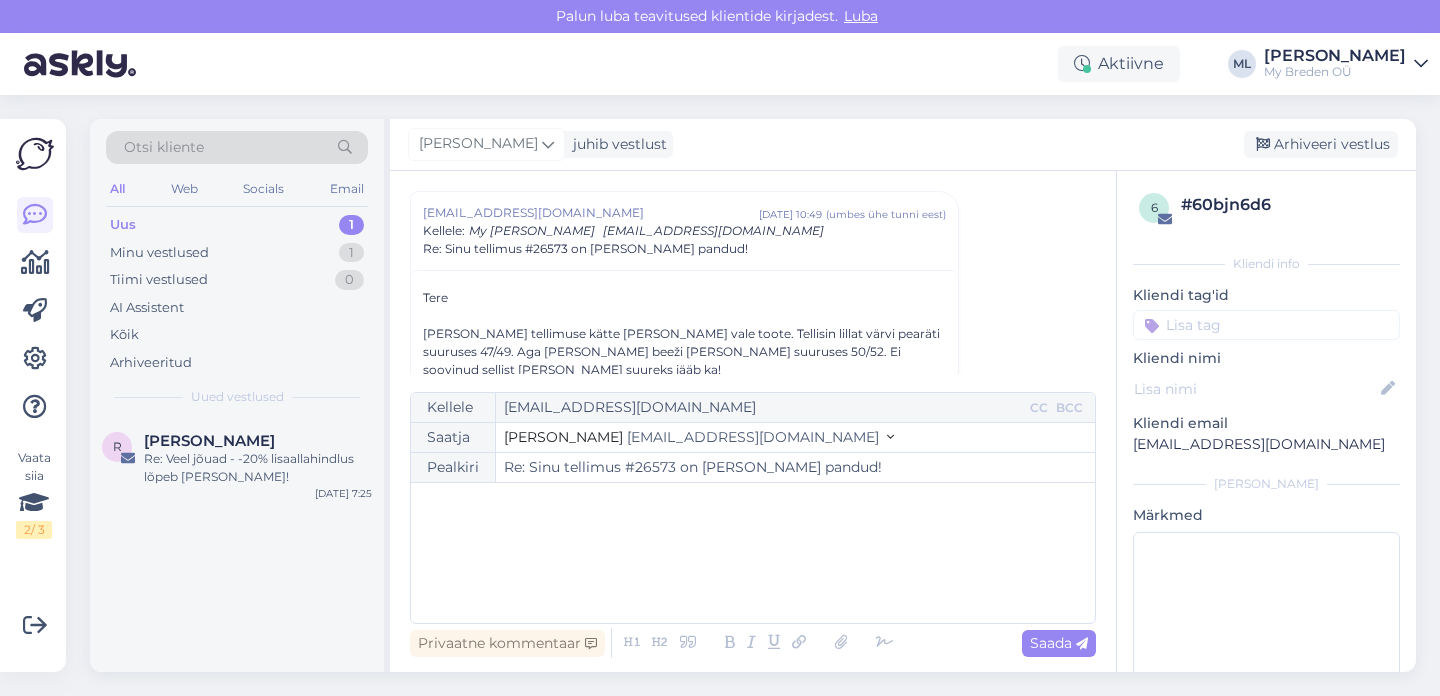click on "[EMAIL_ADDRESS][DOMAIN_NAME]" at bounding box center [753, 437] 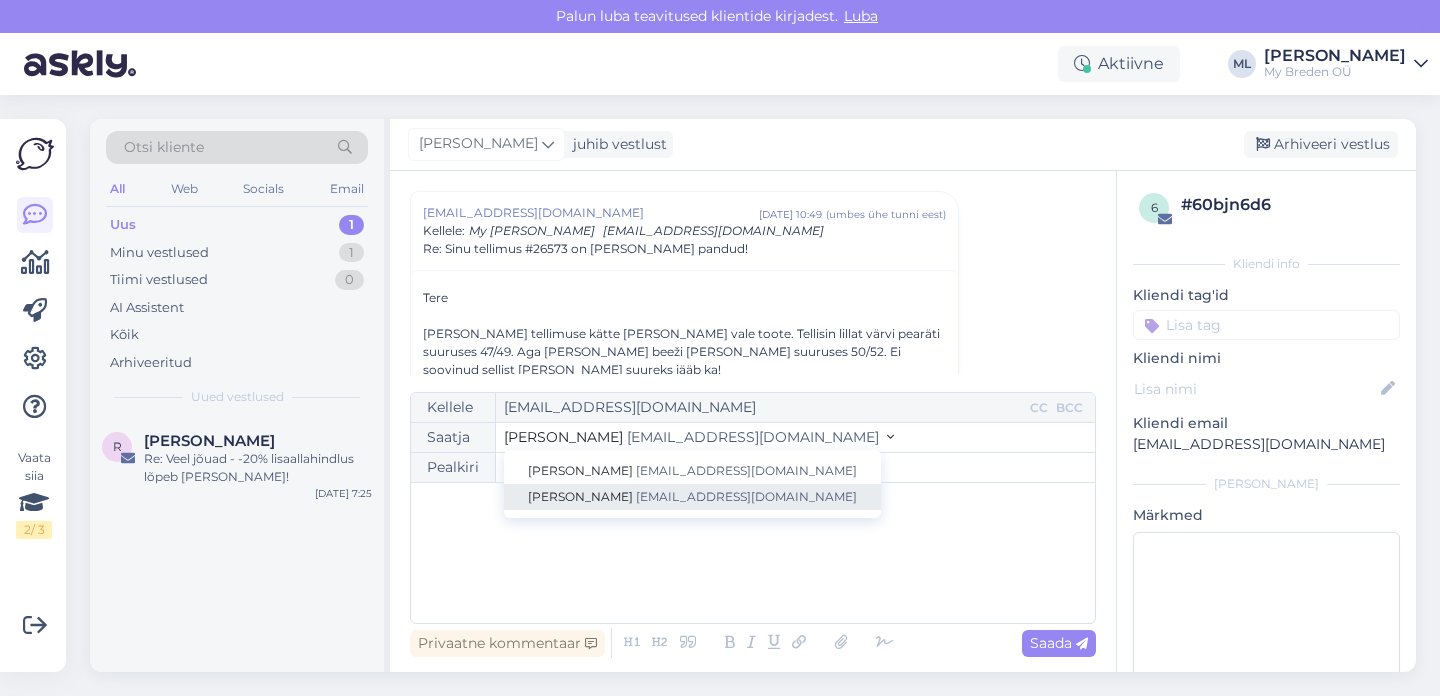 click on "[PERSON_NAME]   [EMAIL_ADDRESS][DOMAIN_NAME]" at bounding box center (692, 497) 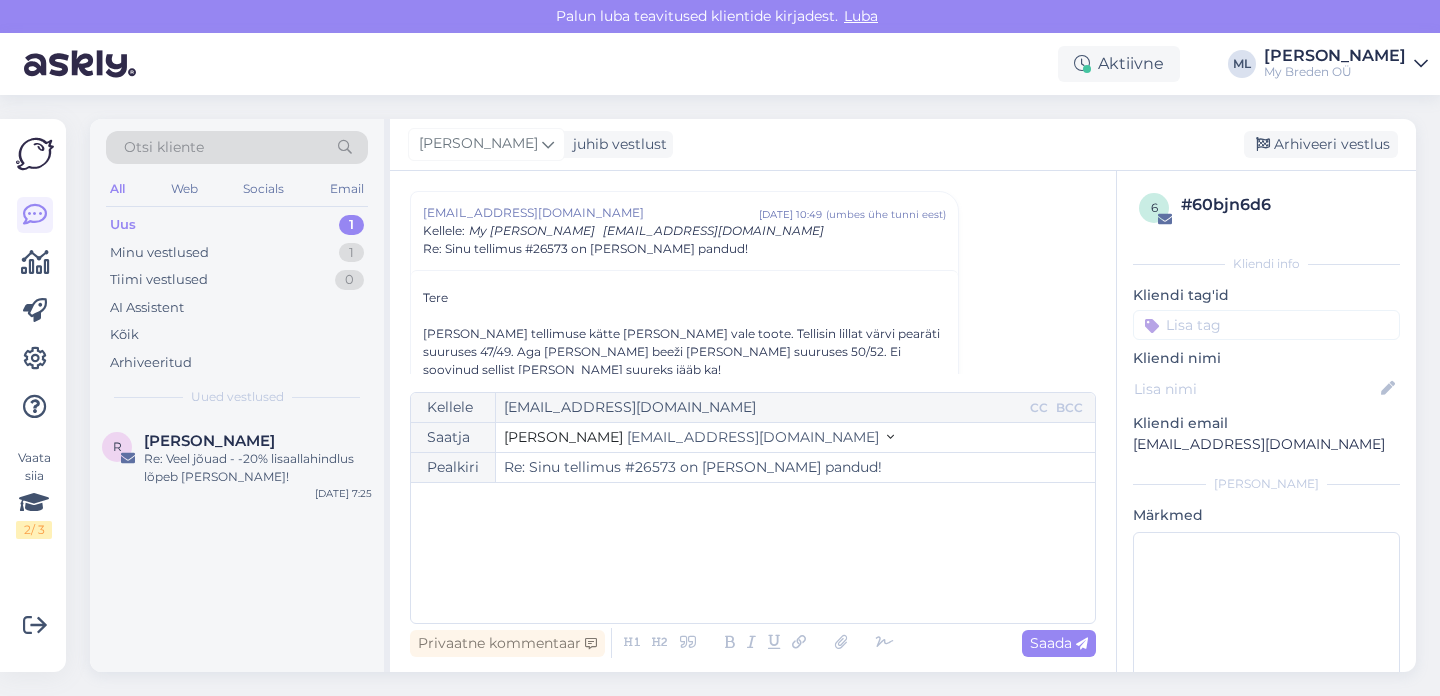 click on "﻿" at bounding box center (753, 553) 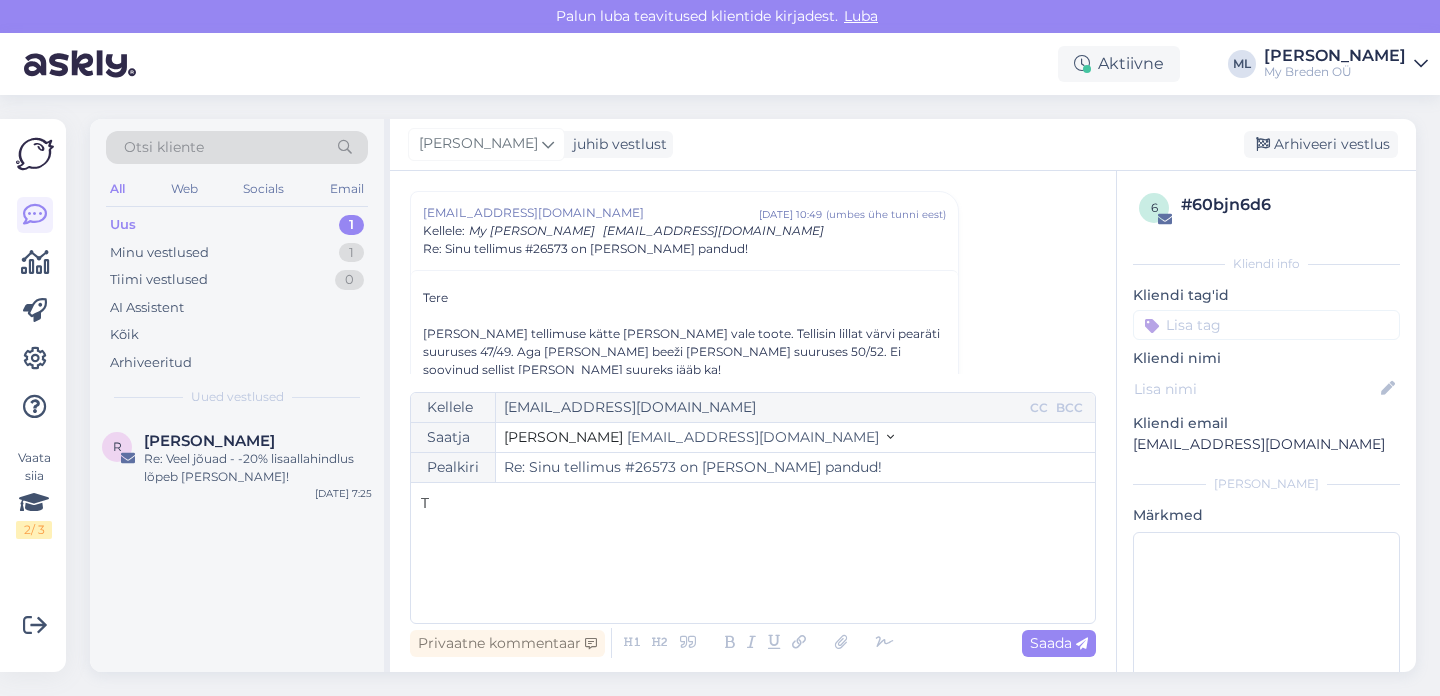 type 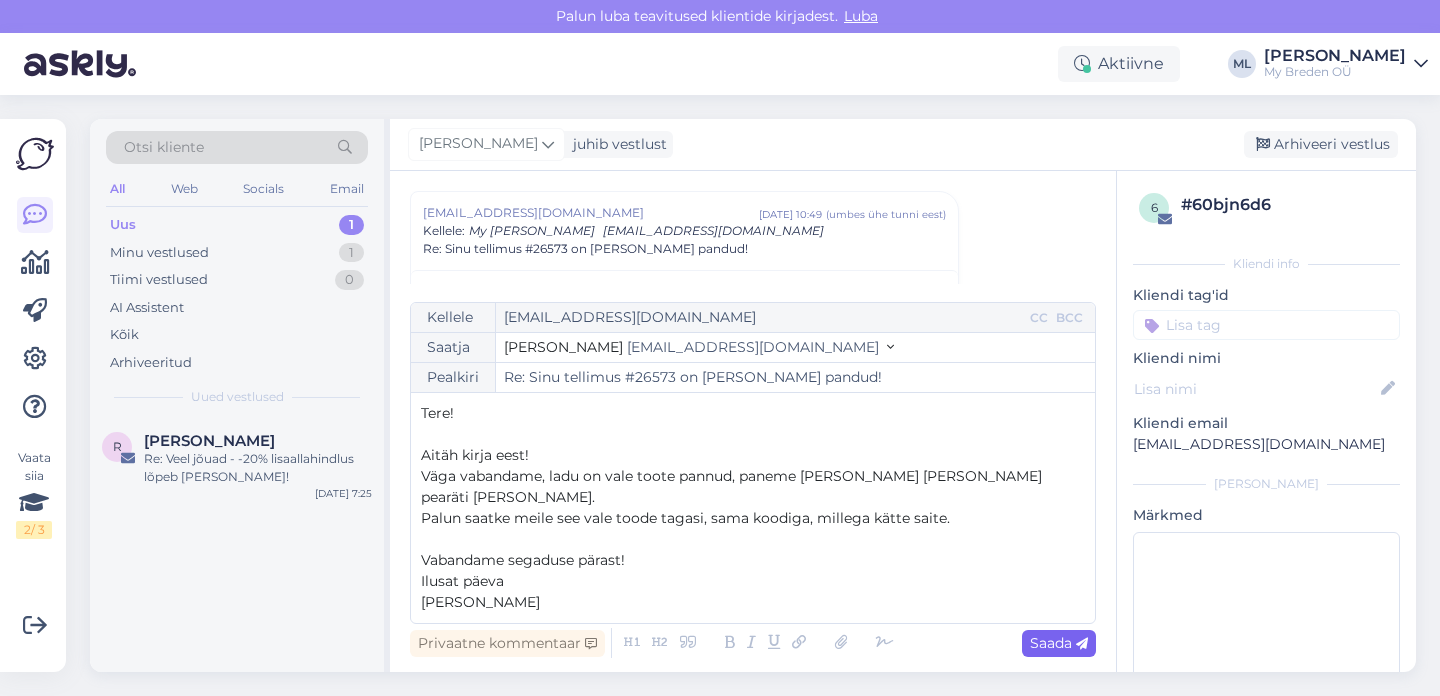 click on "Saada" at bounding box center (1059, 643) 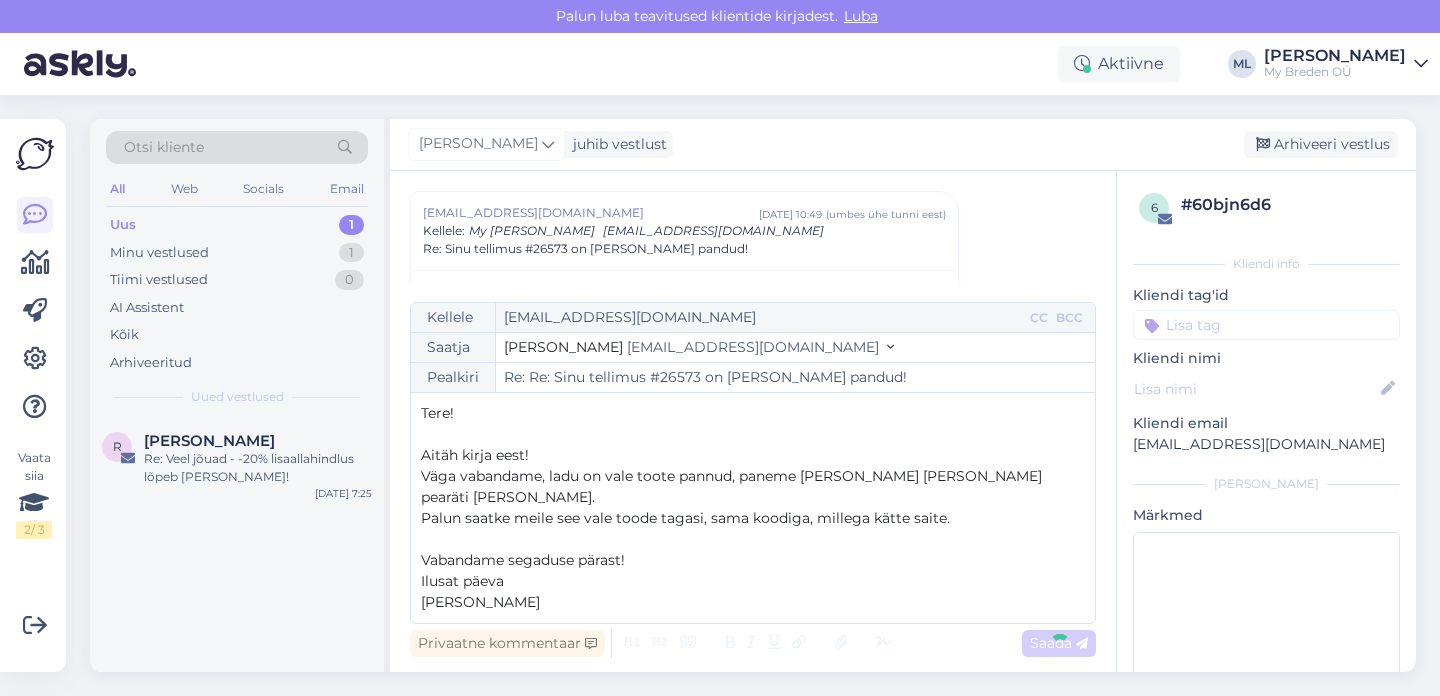 type on "Re: Sinu tellimus #26573 on [PERSON_NAME] pandud!" 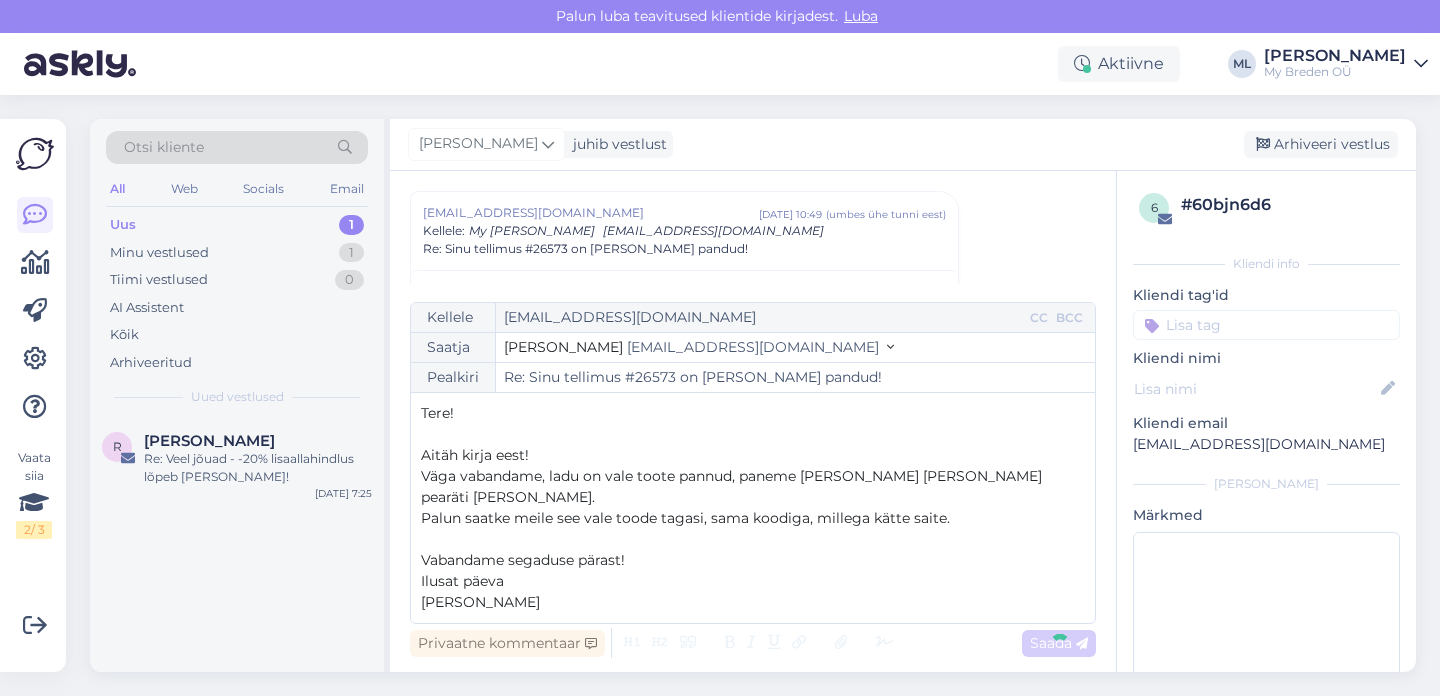 scroll, scrollTop: 5473, scrollLeft: 0, axis: vertical 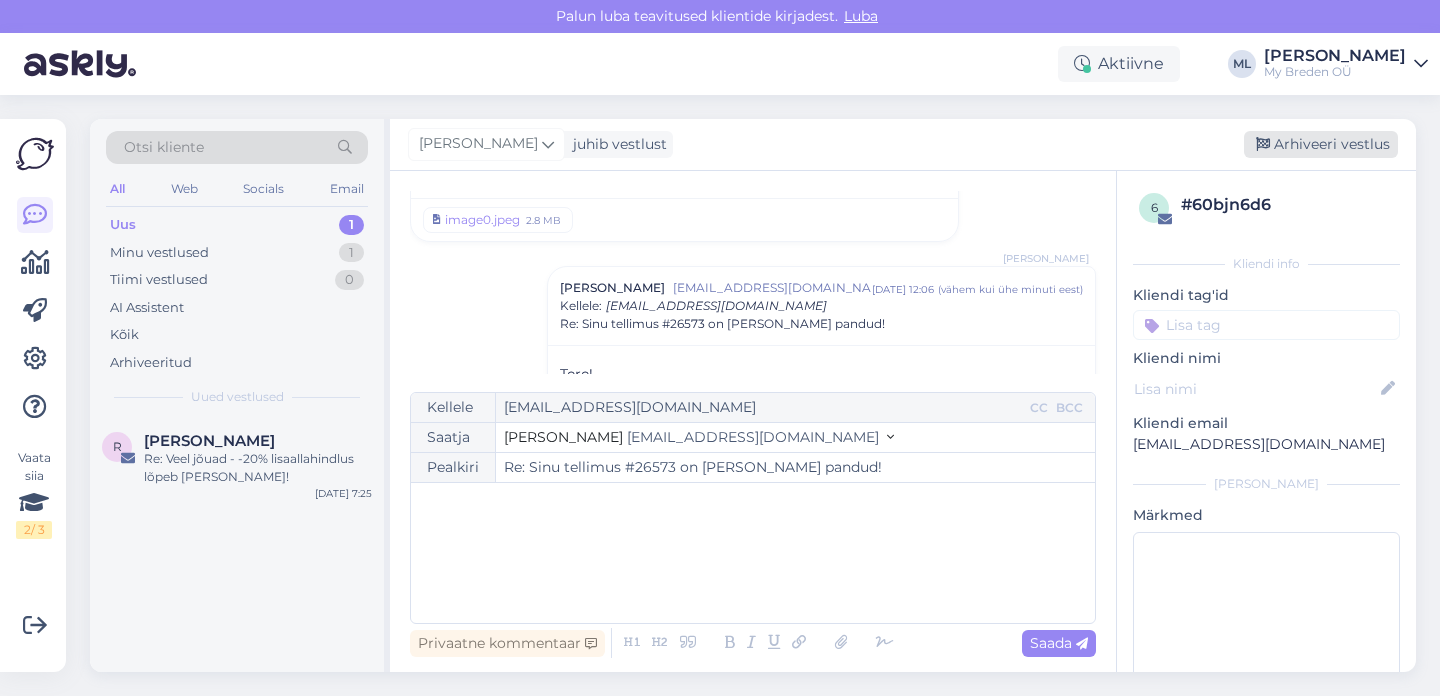 click on "Arhiveeri vestlus" at bounding box center (1321, 144) 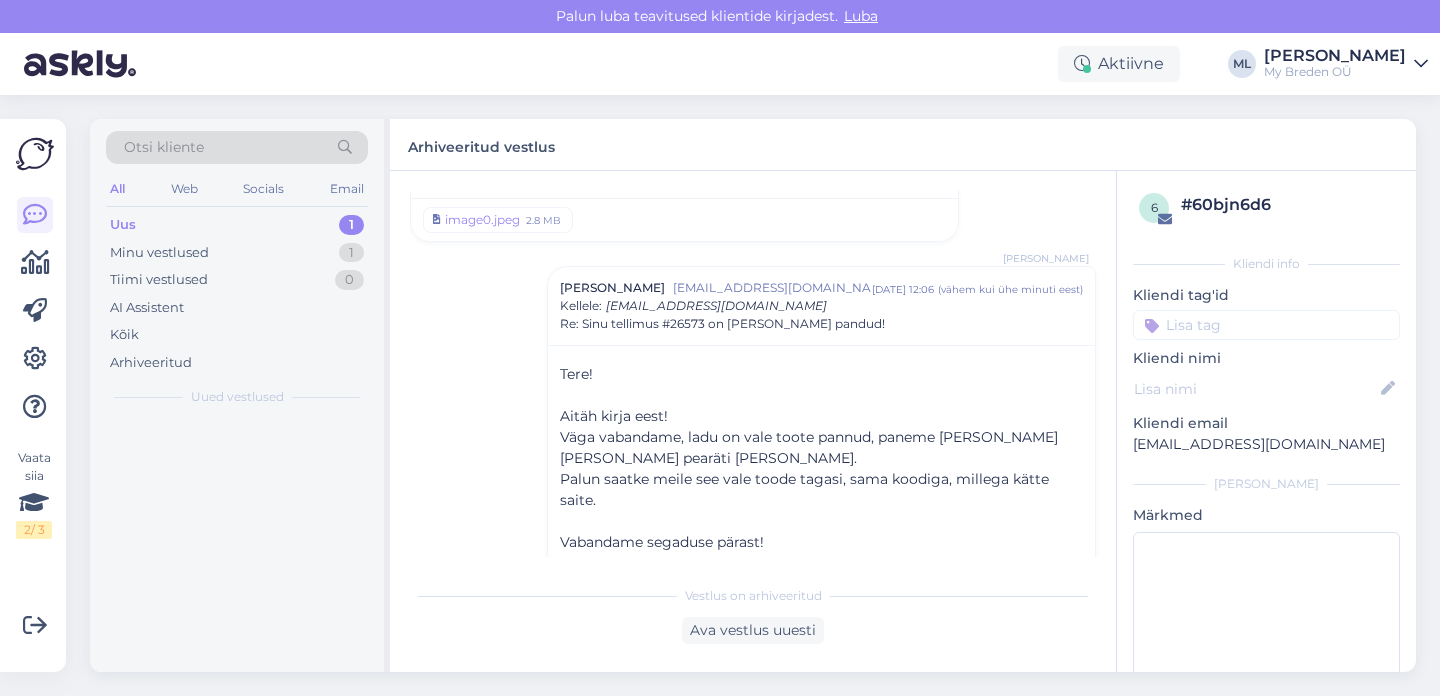 scroll, scrollTop: 5500, scrollLeft: 0, axis: vertical 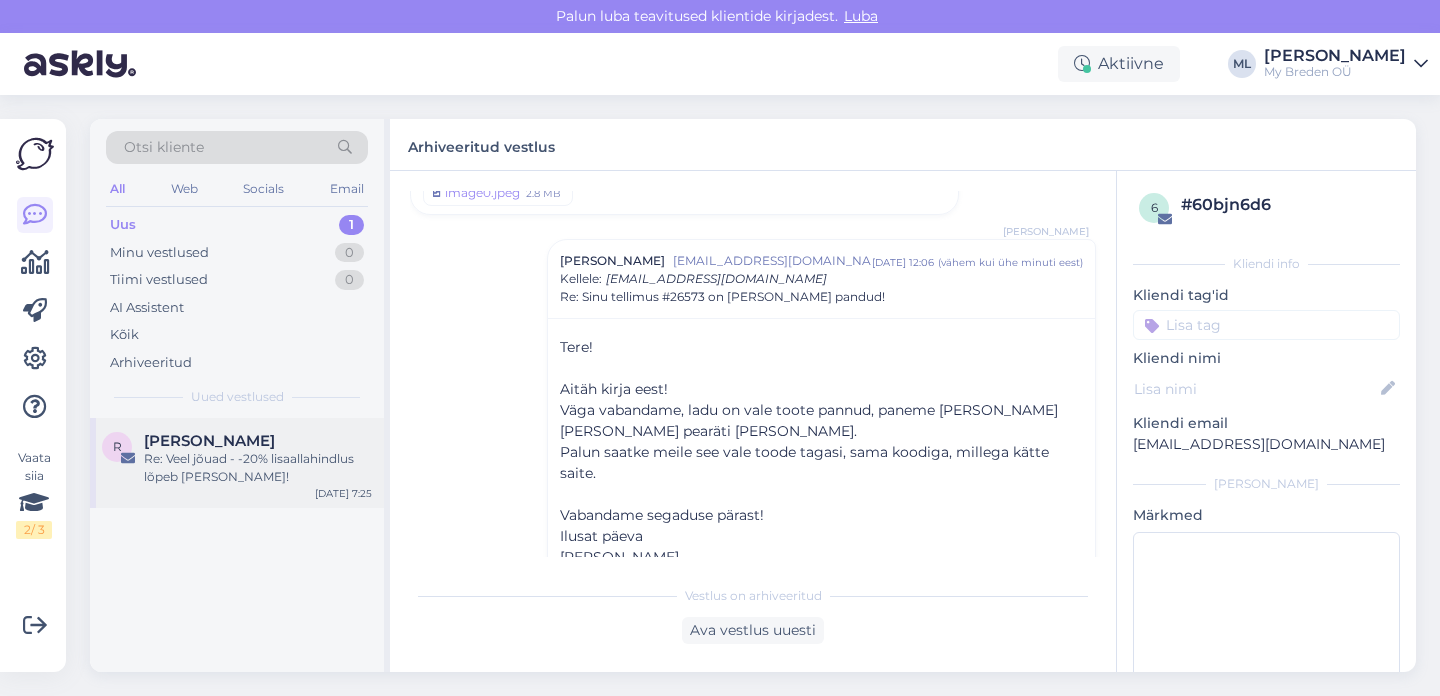 click on "Re: Veel jõuad - -20% lisaallahindlus lõpeb [PERSON_NAME]!" at bounding box center [258, 468] 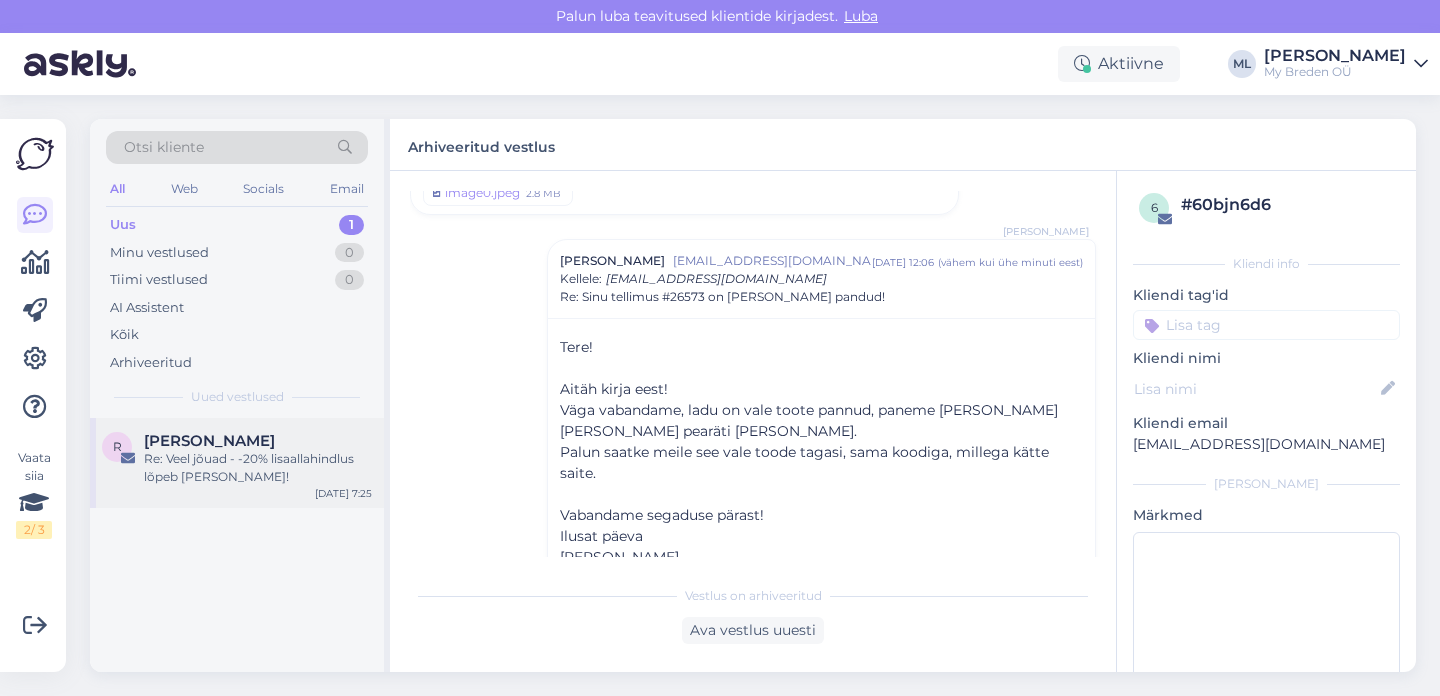 scroll, scrollTop: 0, scrollLeft: 0, axis: both 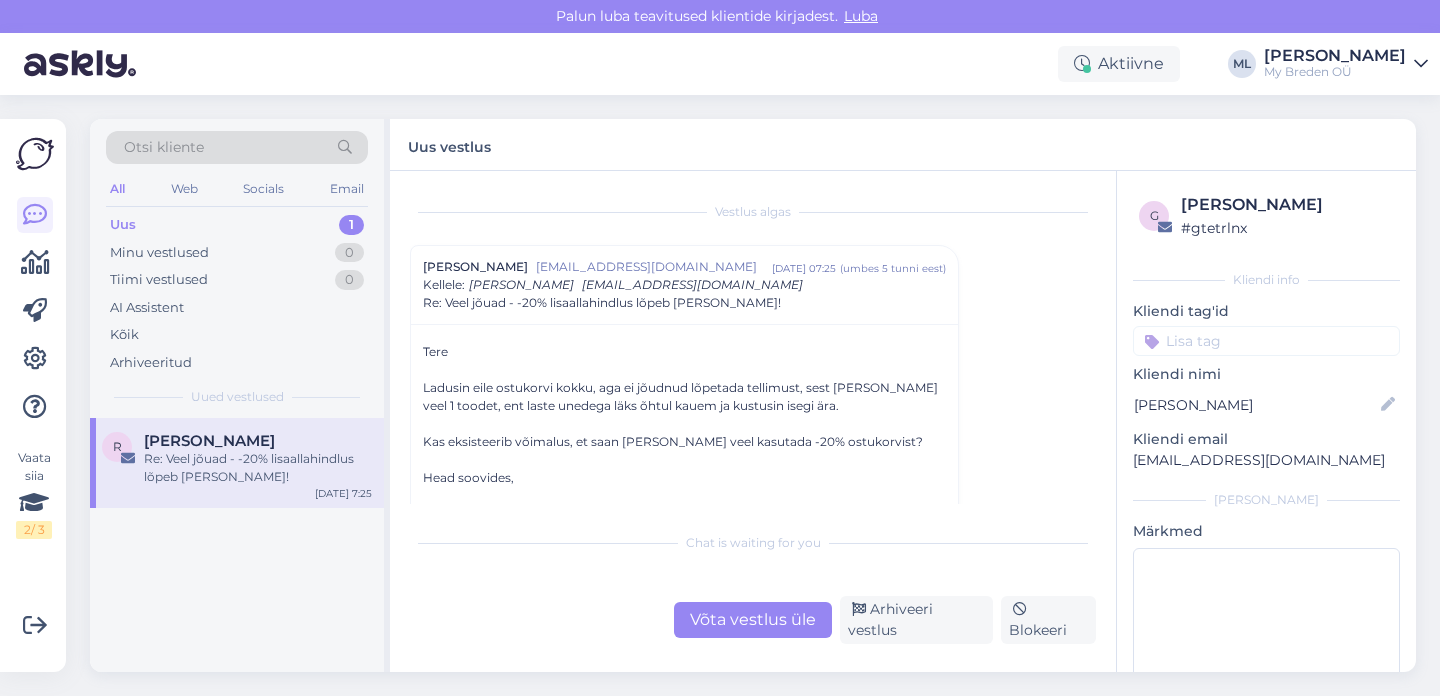 click on "Võta vestlus üle" at bounding box center [753, 620] 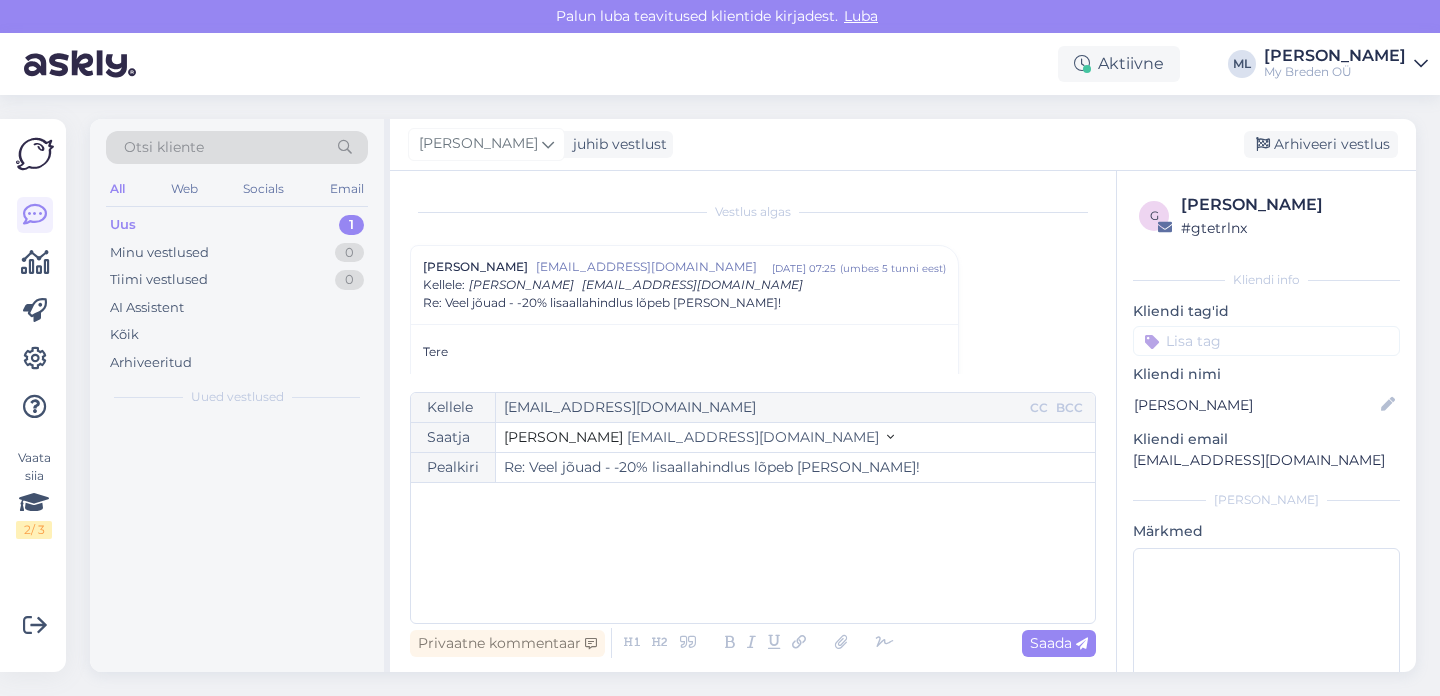 scroll, scrollTop: 54, scrollLeft: 0, axis: vertical 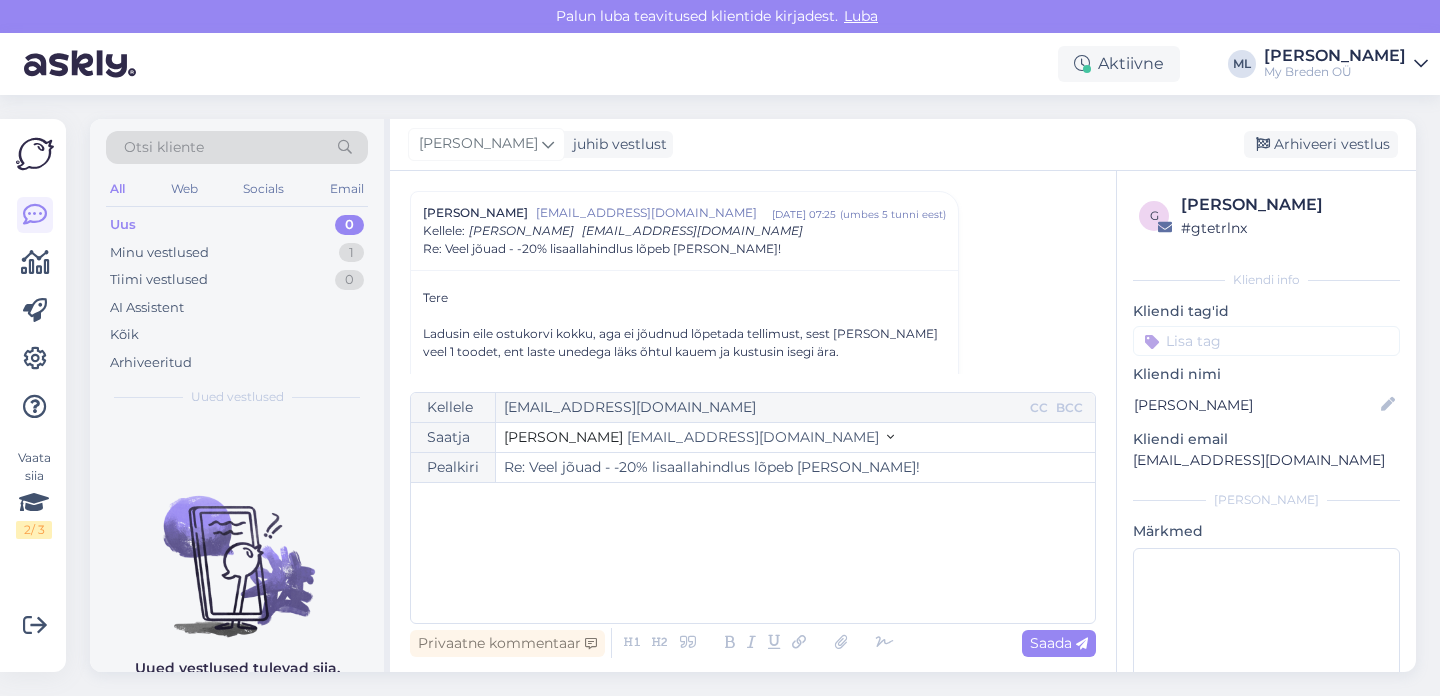 click on "[EMAIL_ADDRESS][DOMAIN_NAME]" at bounding box center [753, 437] 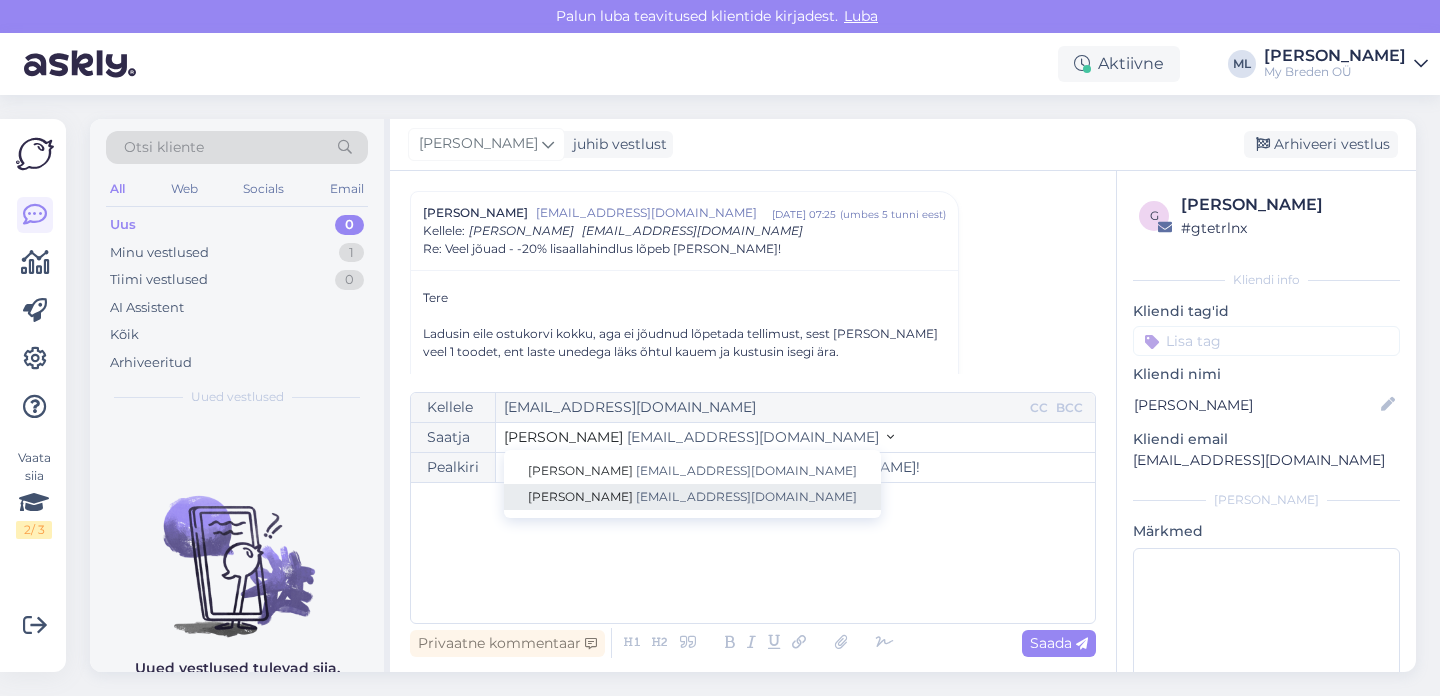 click on "[EMAIL_ADDRESS][DOMAIN_NAME]" at bounding box center [746, 496] 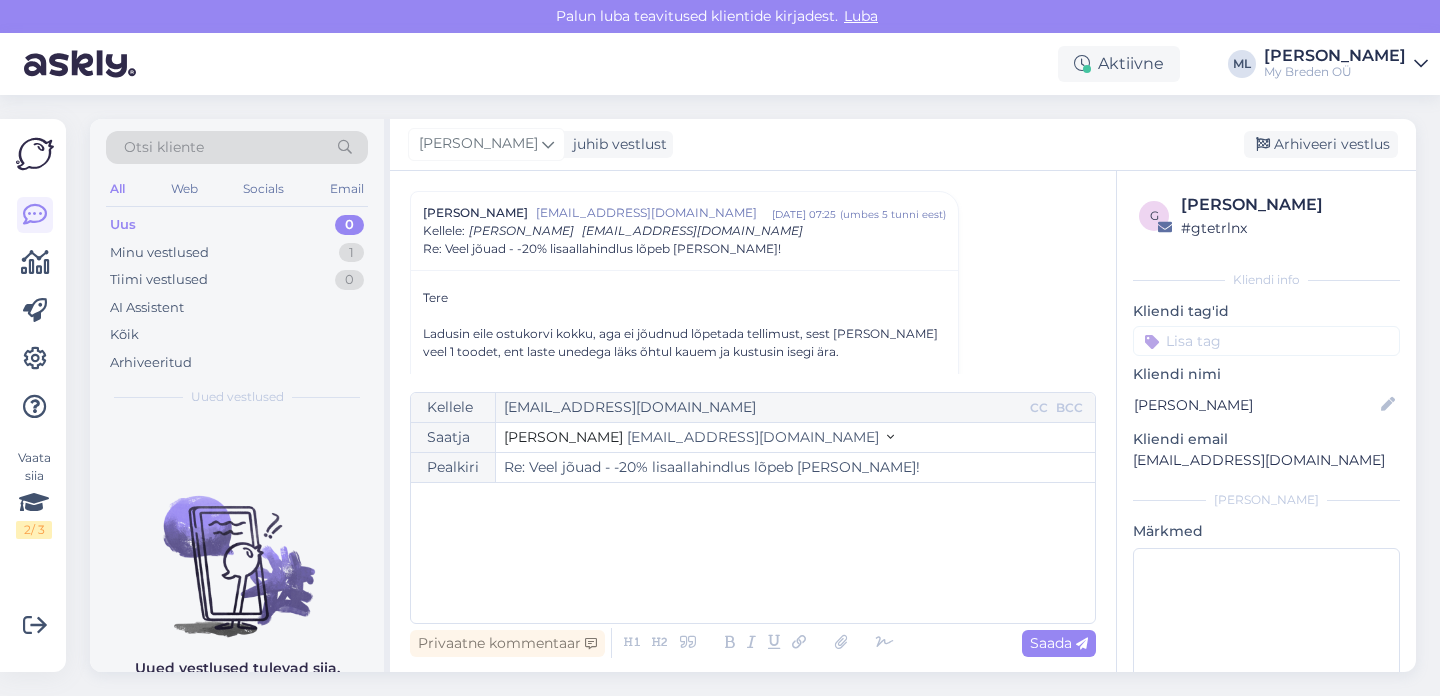 click on "﻿" at bounding box center [753, 553] 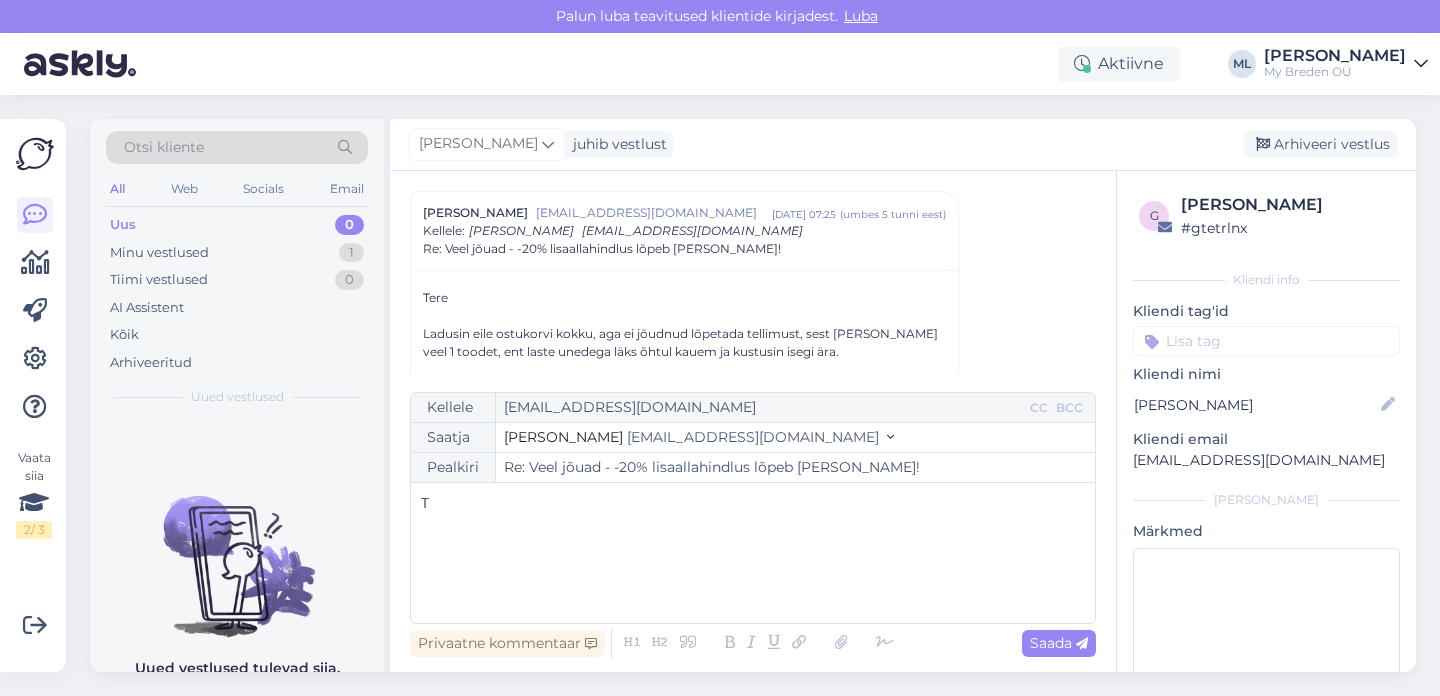 type 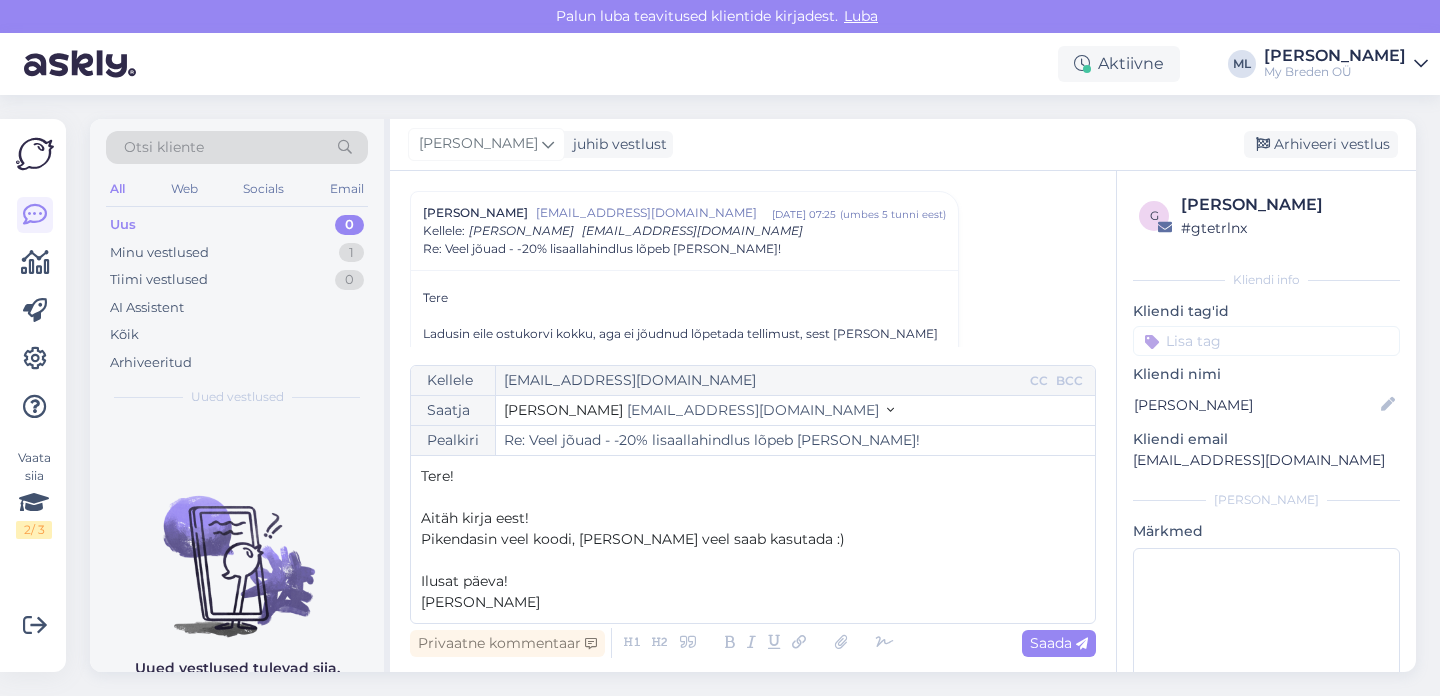 click on "Pikendasin veel koodi, [PERSON_NAME] veel saab kasutada :)" at bounding box center (633, 539) 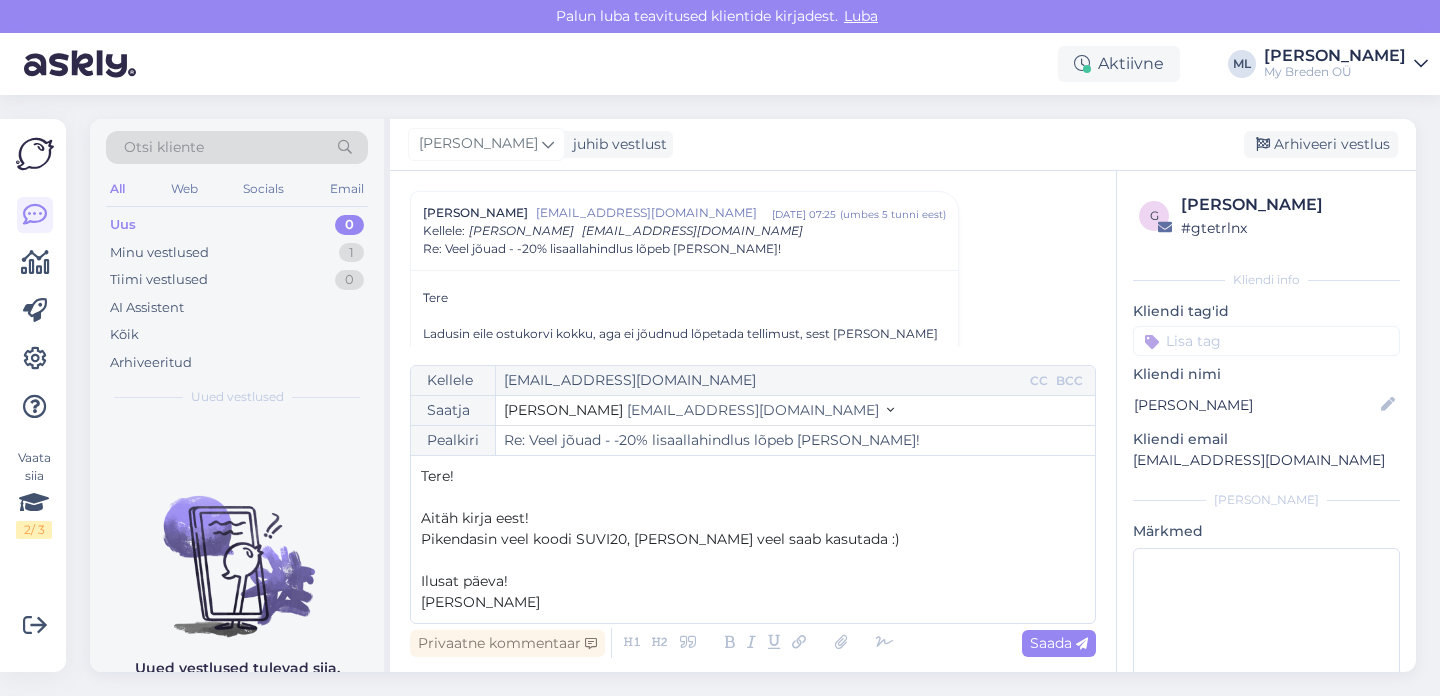 click on "Pikendasin veel koodi SUVI20, [PERSON_NAME] veel saab kasutada :)" at bounding box center (660, 539) 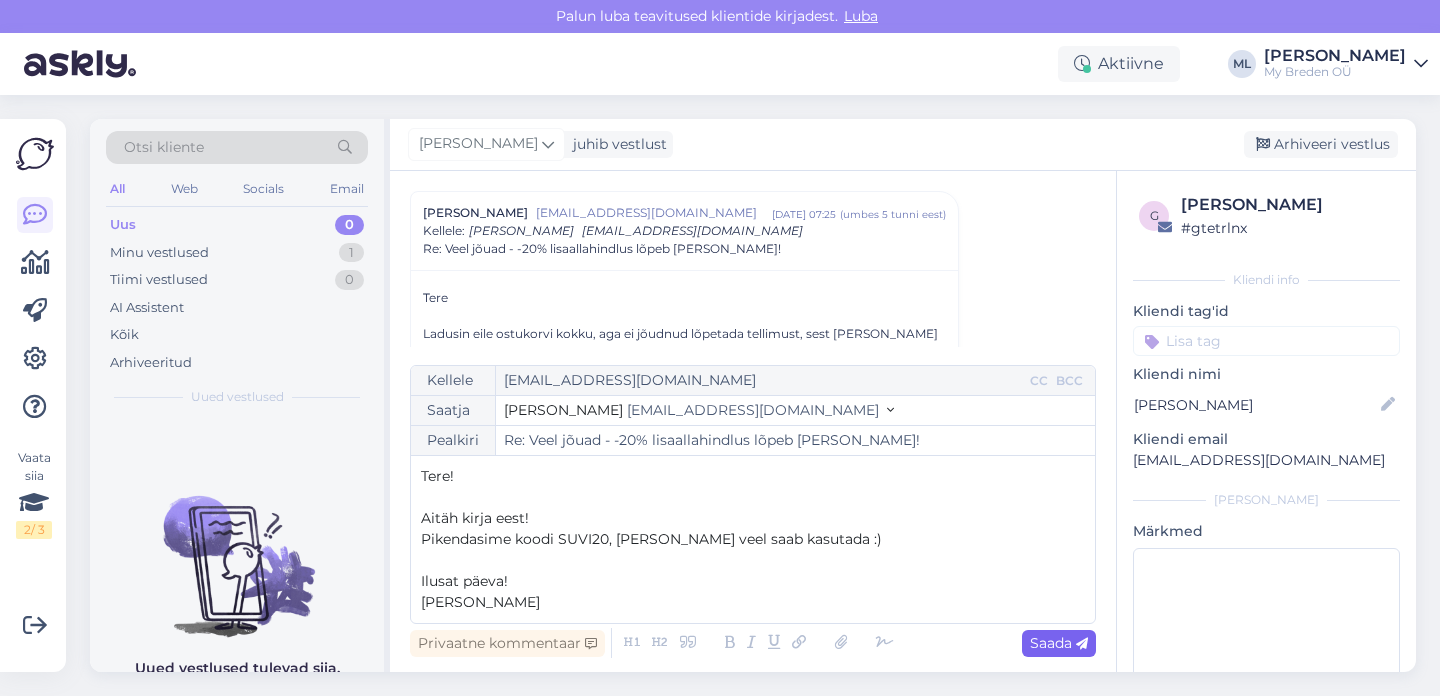 click on "Saada" at bounding box center [1059, 643] 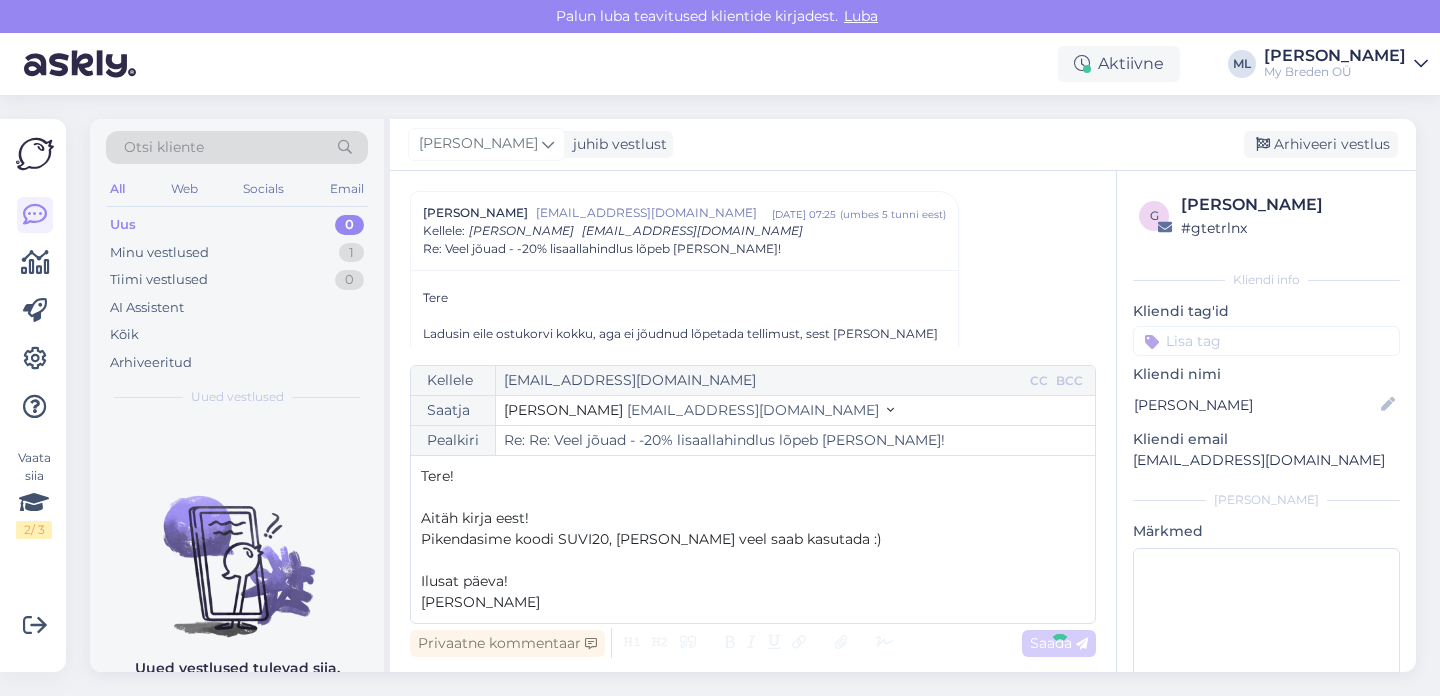 type on "Re: Veel jõuad - -20% lisaallahindlus lõpeb [PERSON_NAME]!" 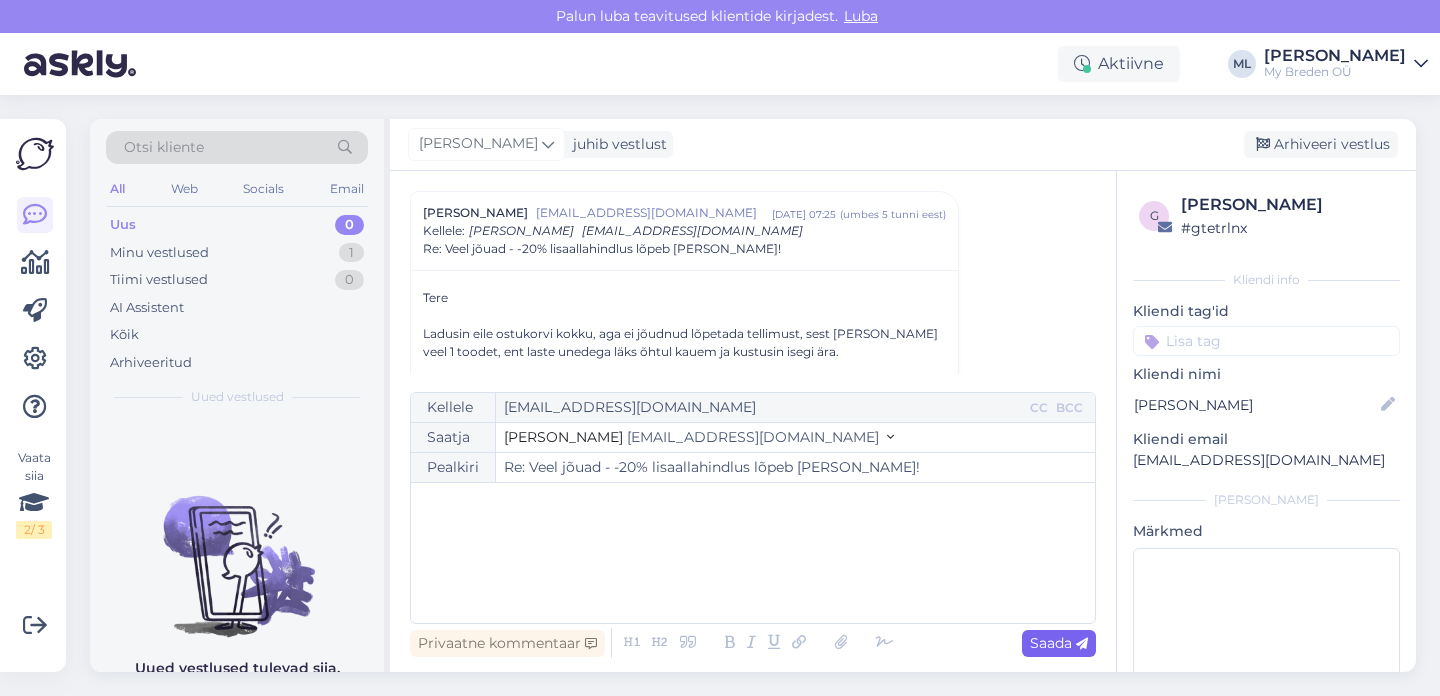 scroll, scrollTop: 1336, scrollLeft: 0, axis: vertical 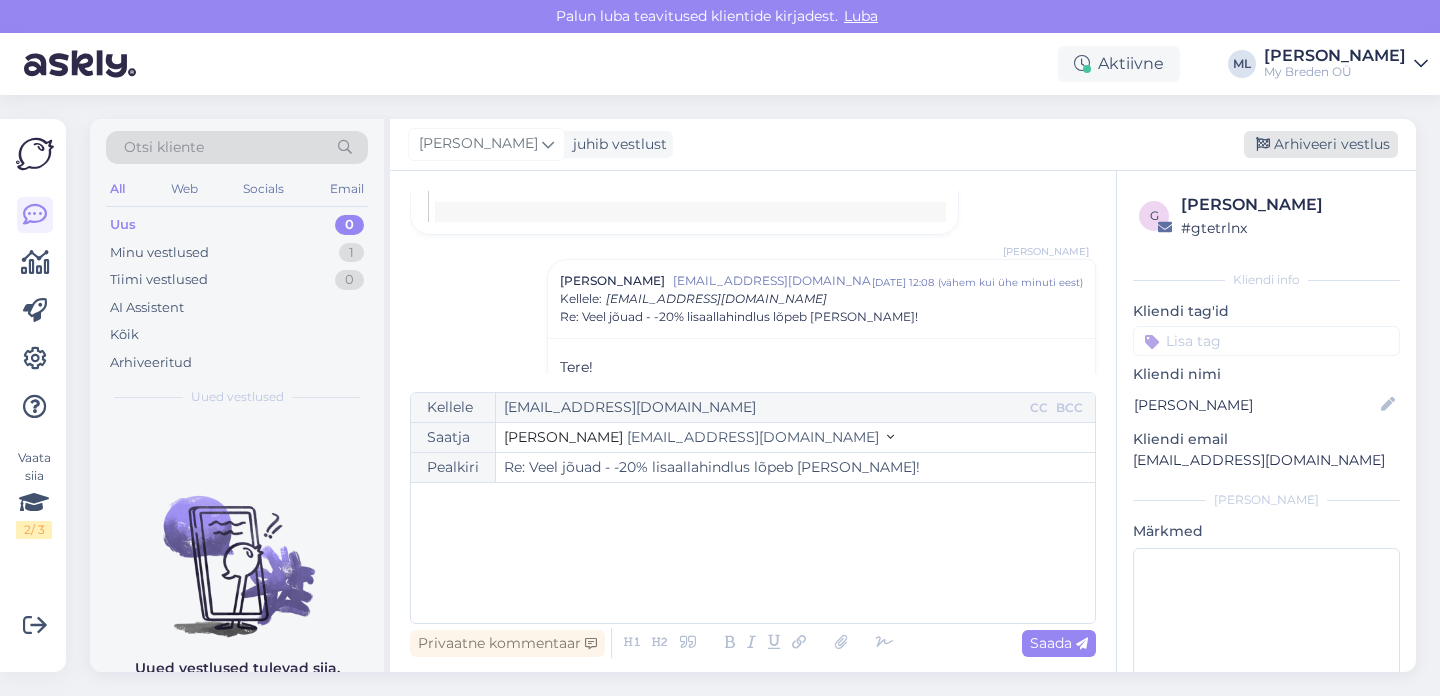 click on "Arhiveeri vestlus" at bounding box center [1321, 144] 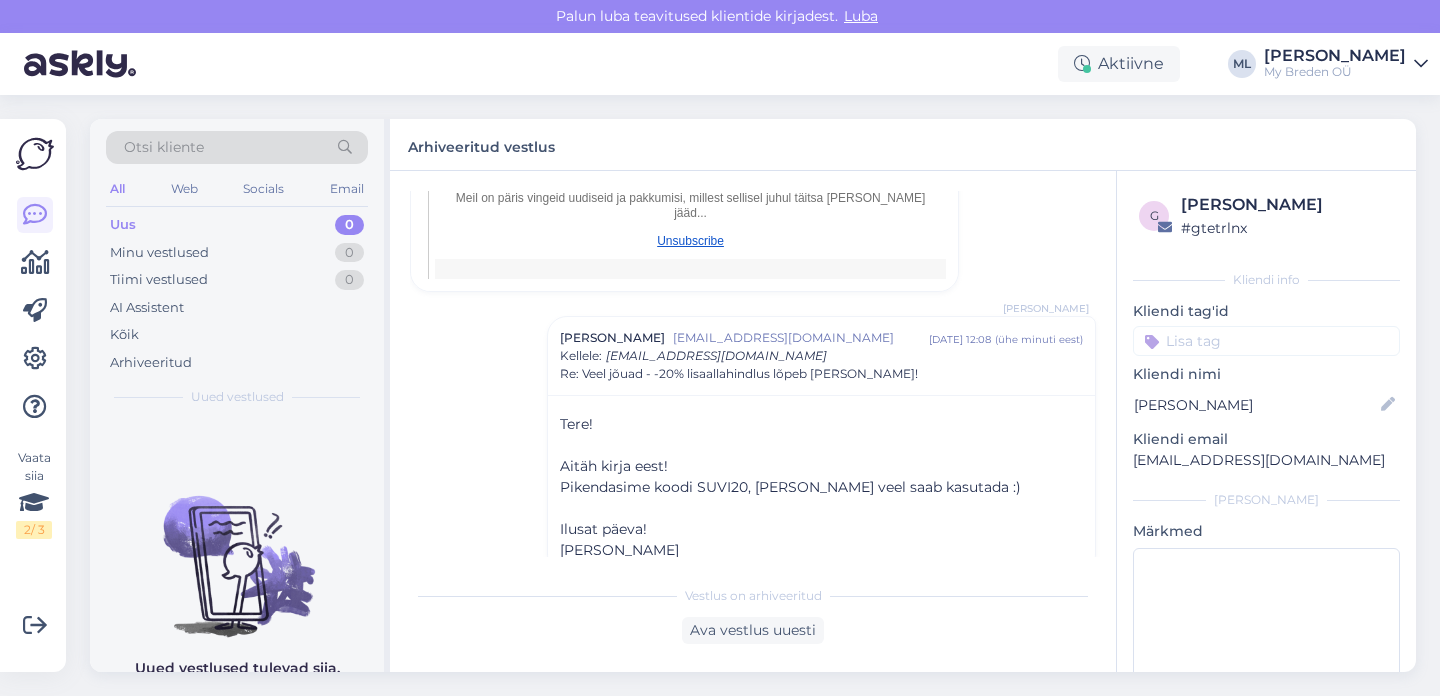 click on "Uus 0" at bounding box center (237, 225) 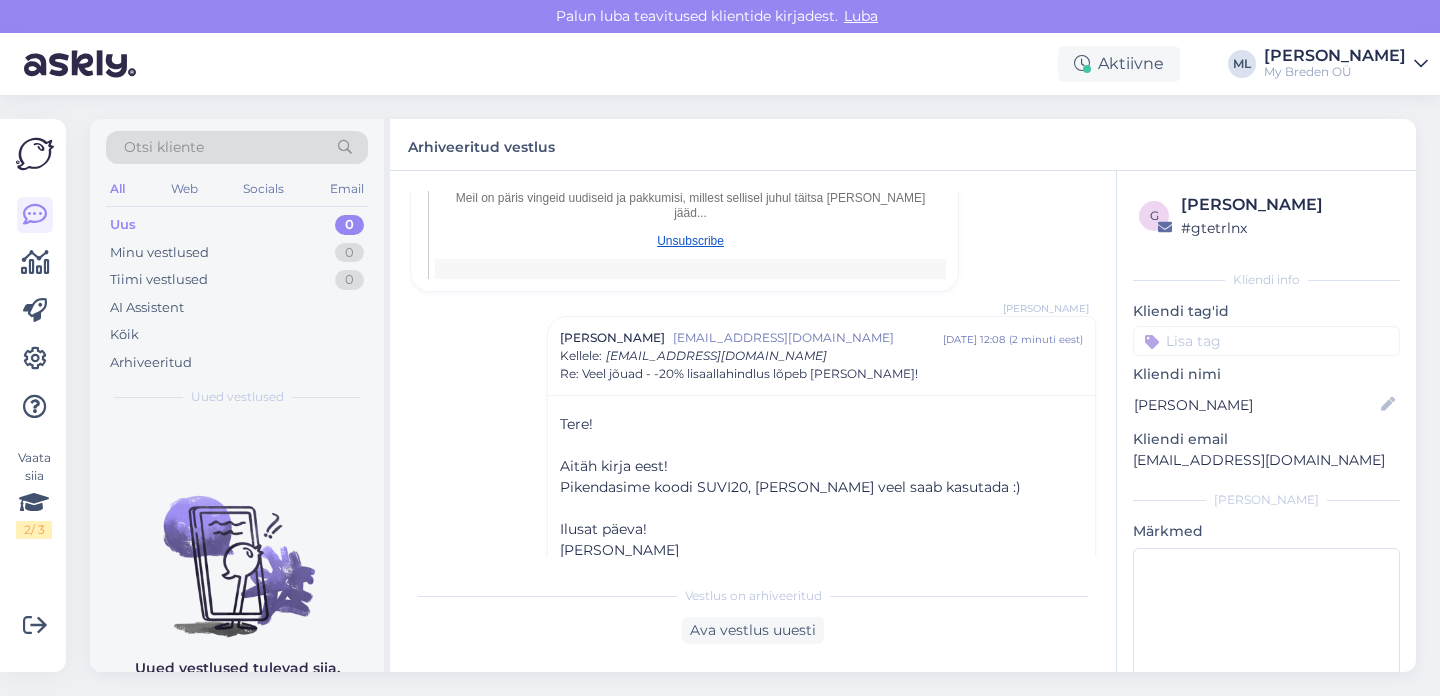 click on "Uus 0" at bounding box center (237, 225) 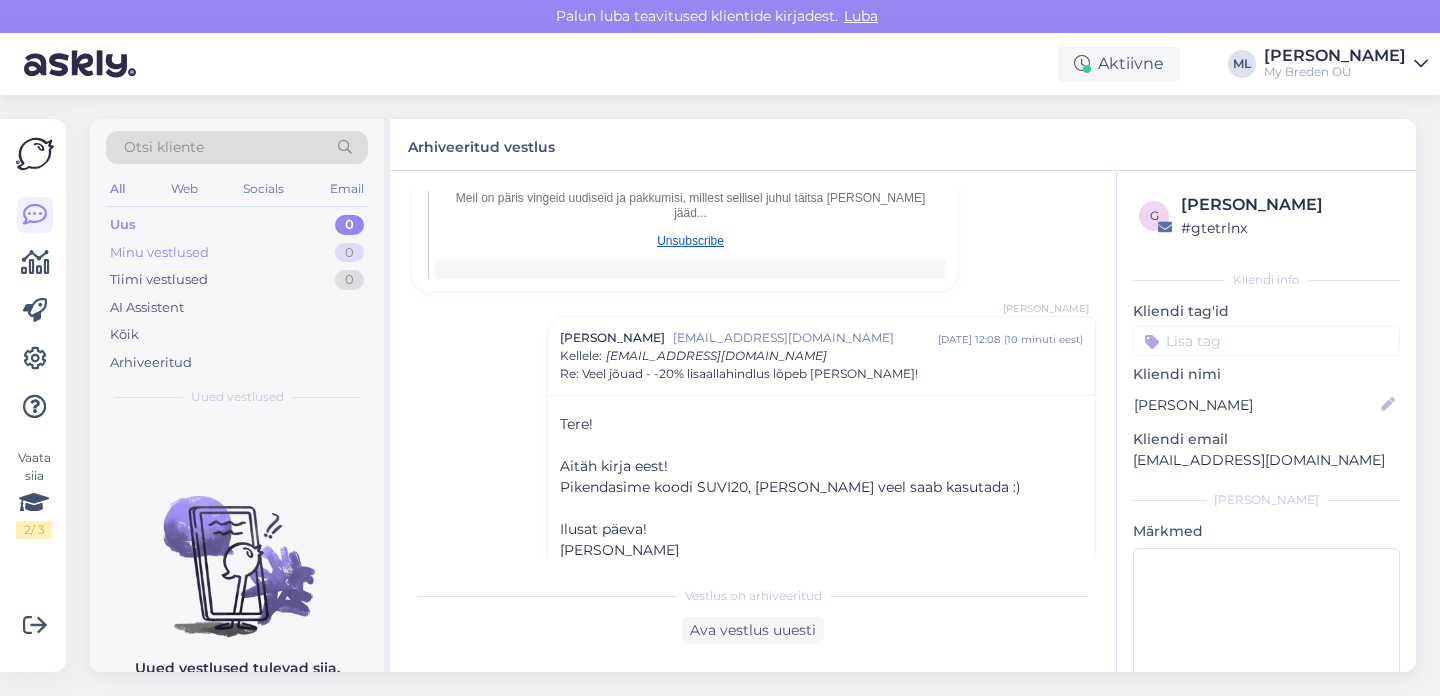 click on "Minu vestlused" at bounding box center [159, 253] 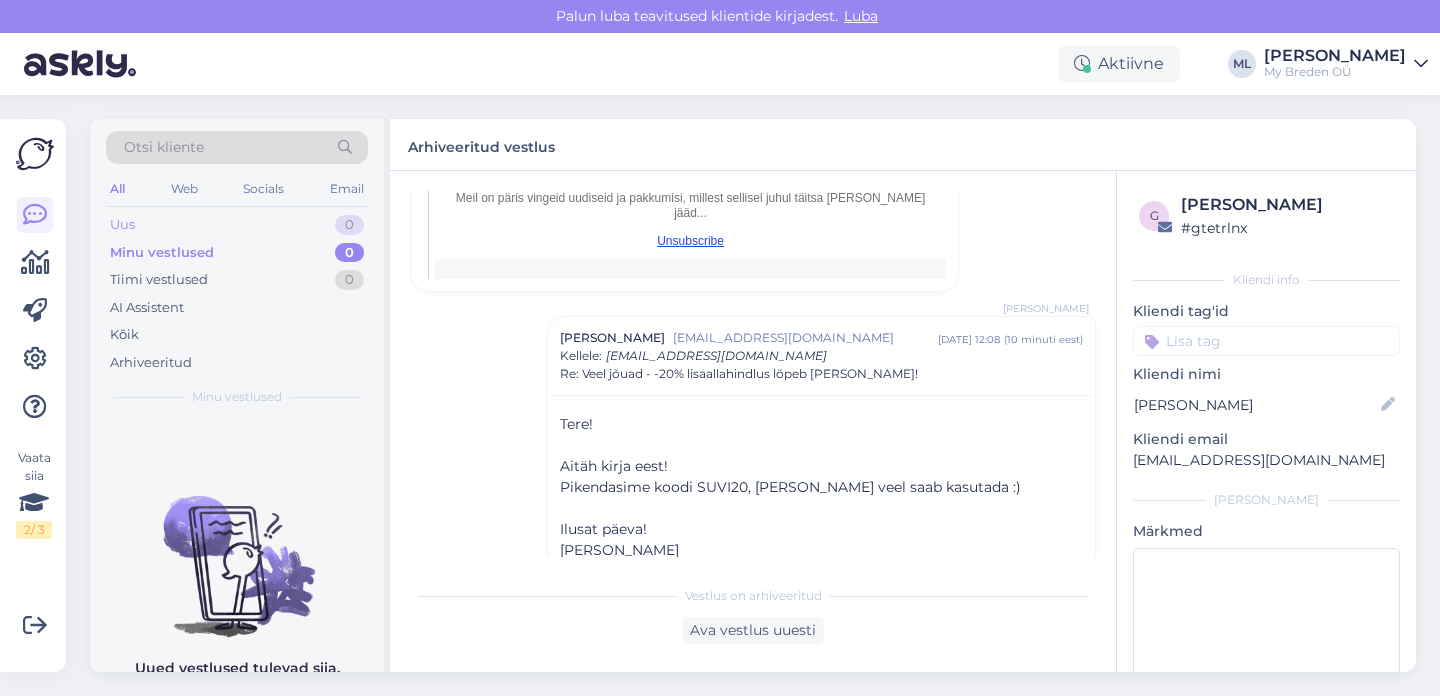 click on "Uus" at bounding box center [122, 225] 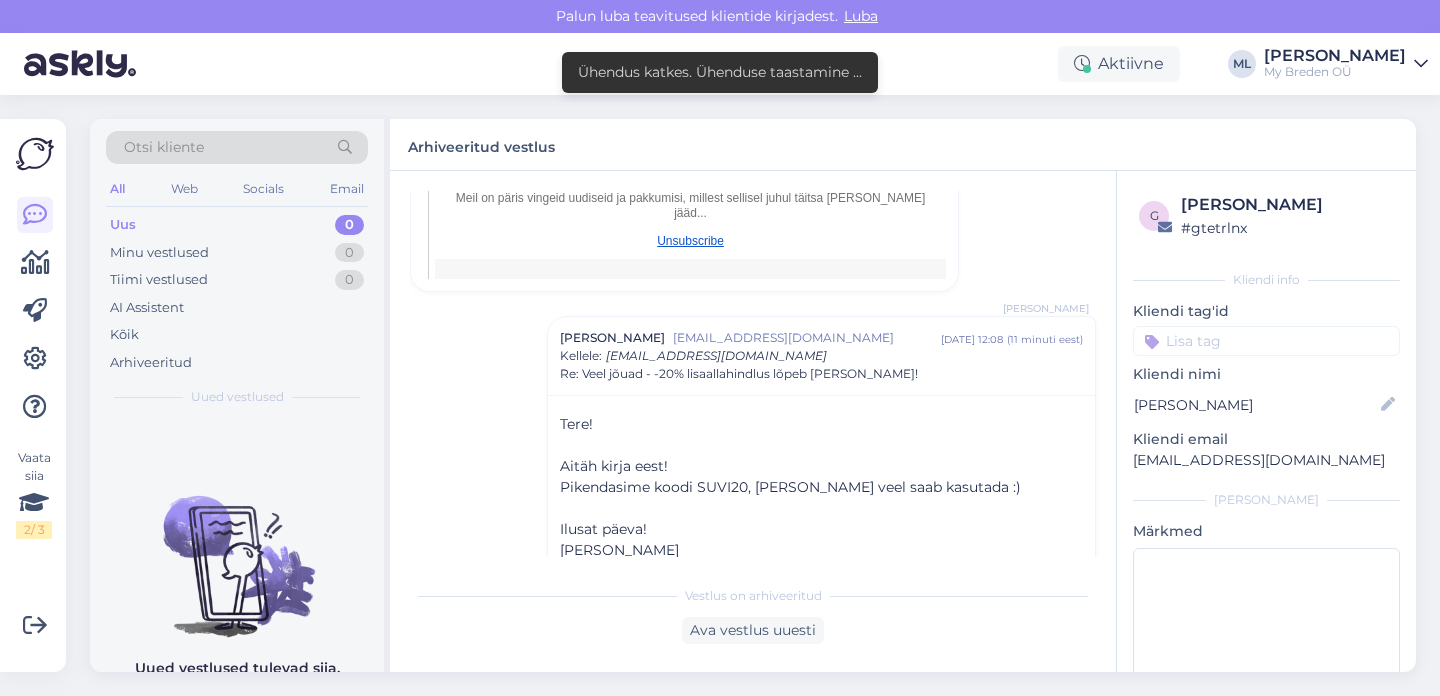 click on "[PERSON_NAME] teavitused klientide kirjadest. [GEOGRAPHIC_DATA]" at bounding box center [720, 16] 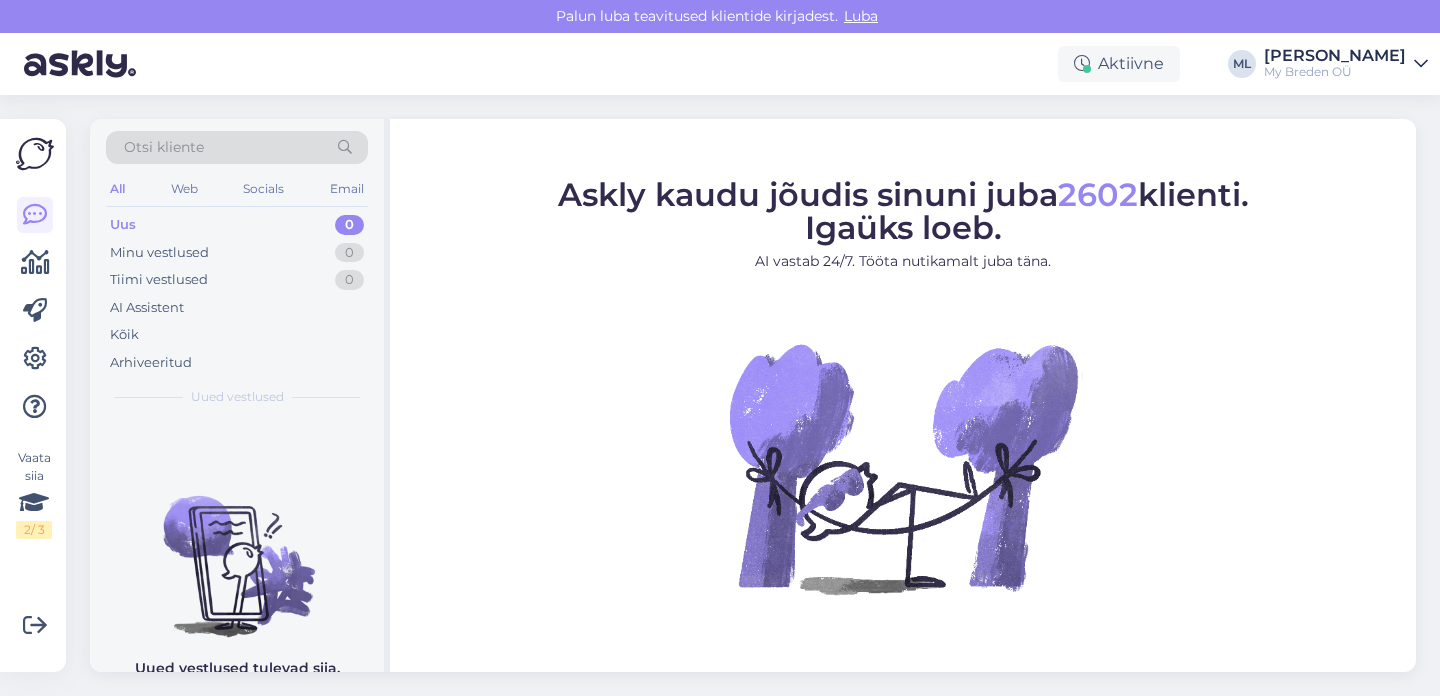 scroll, scrollTop: 0, scrollLeft: 0, axis: both 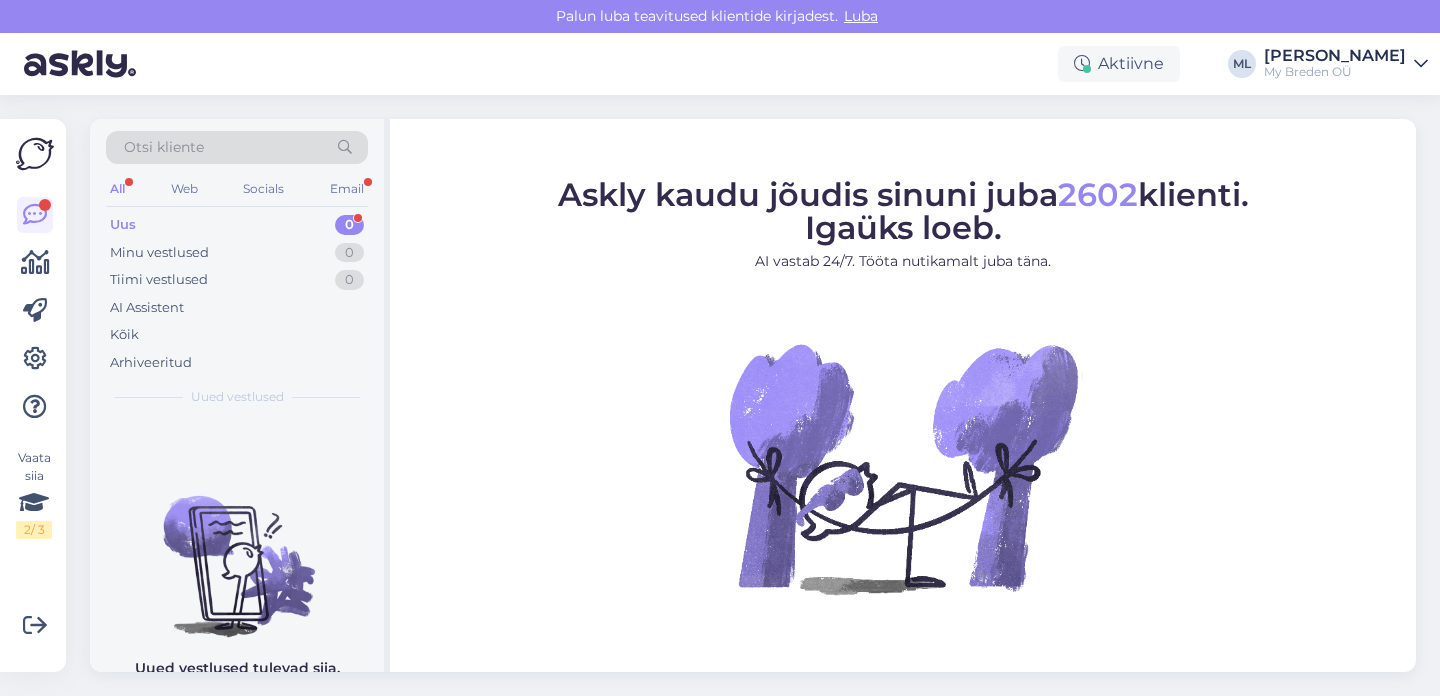 click on "Uus" at bounding box center (123, 225) 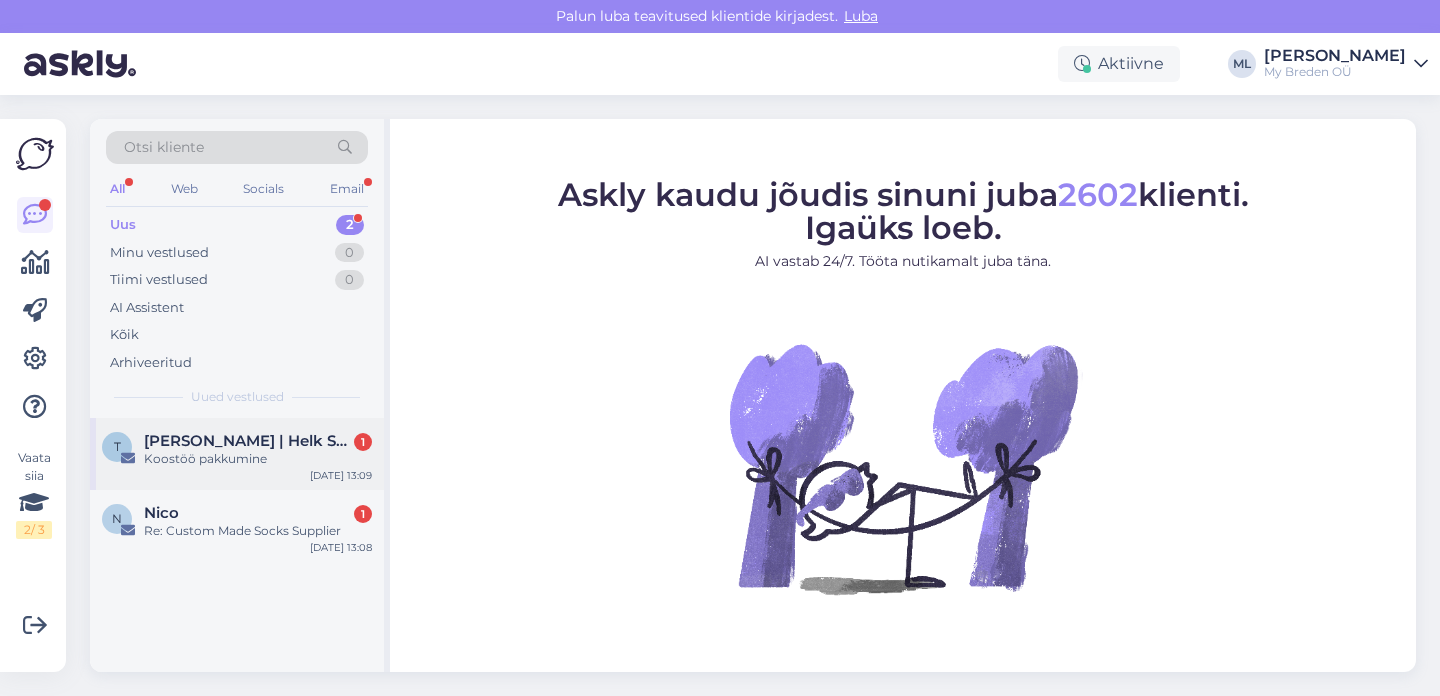 click on "Teele | Helk Stuudio" at bounding box center (248, 441) 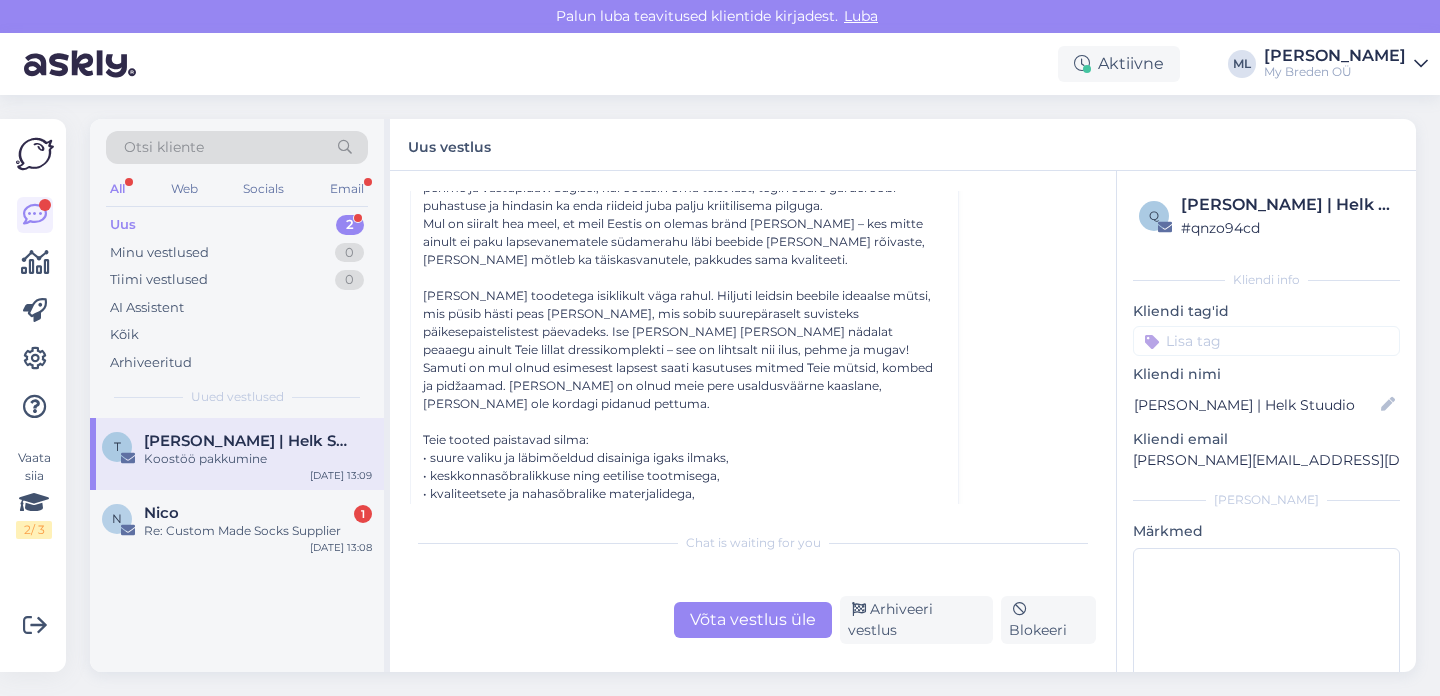 scroll, scrollTop: 568, scrollLeft: 0, axis: vertical 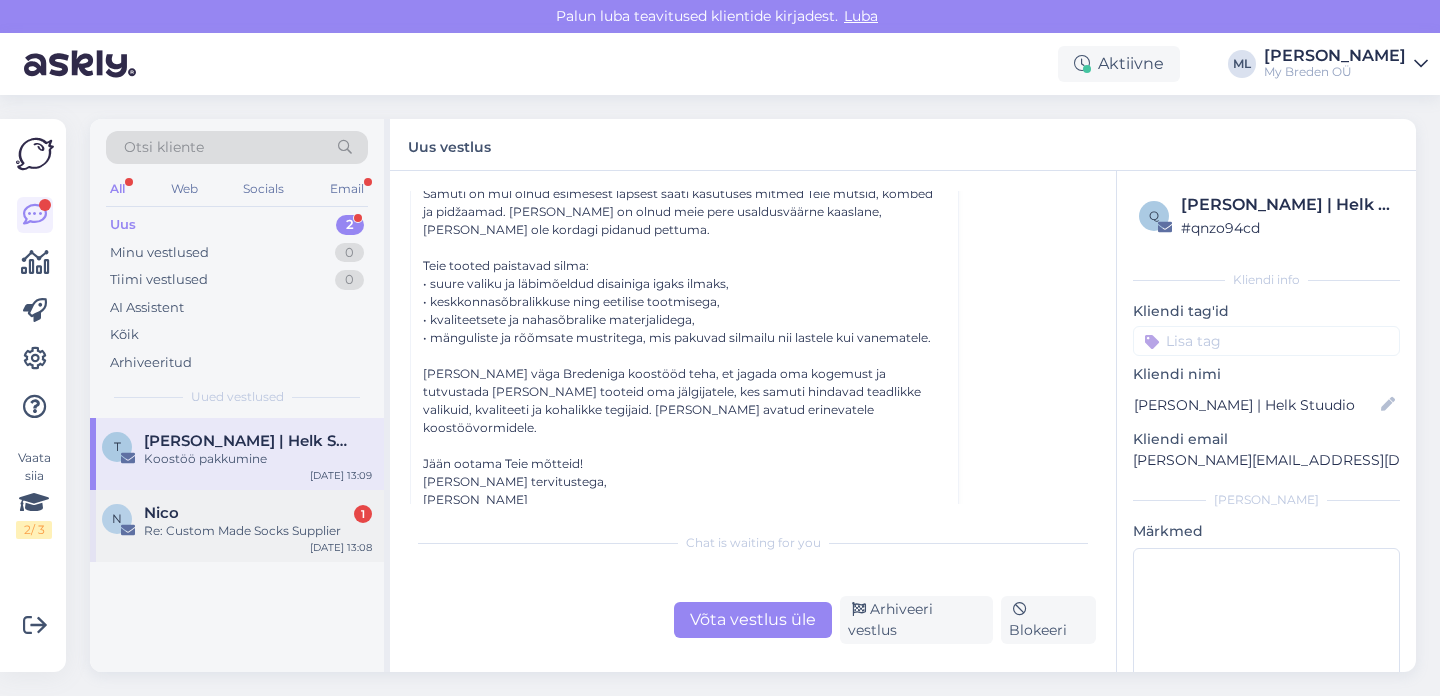 click on "Nico 1" at bounding box center (258, 513) 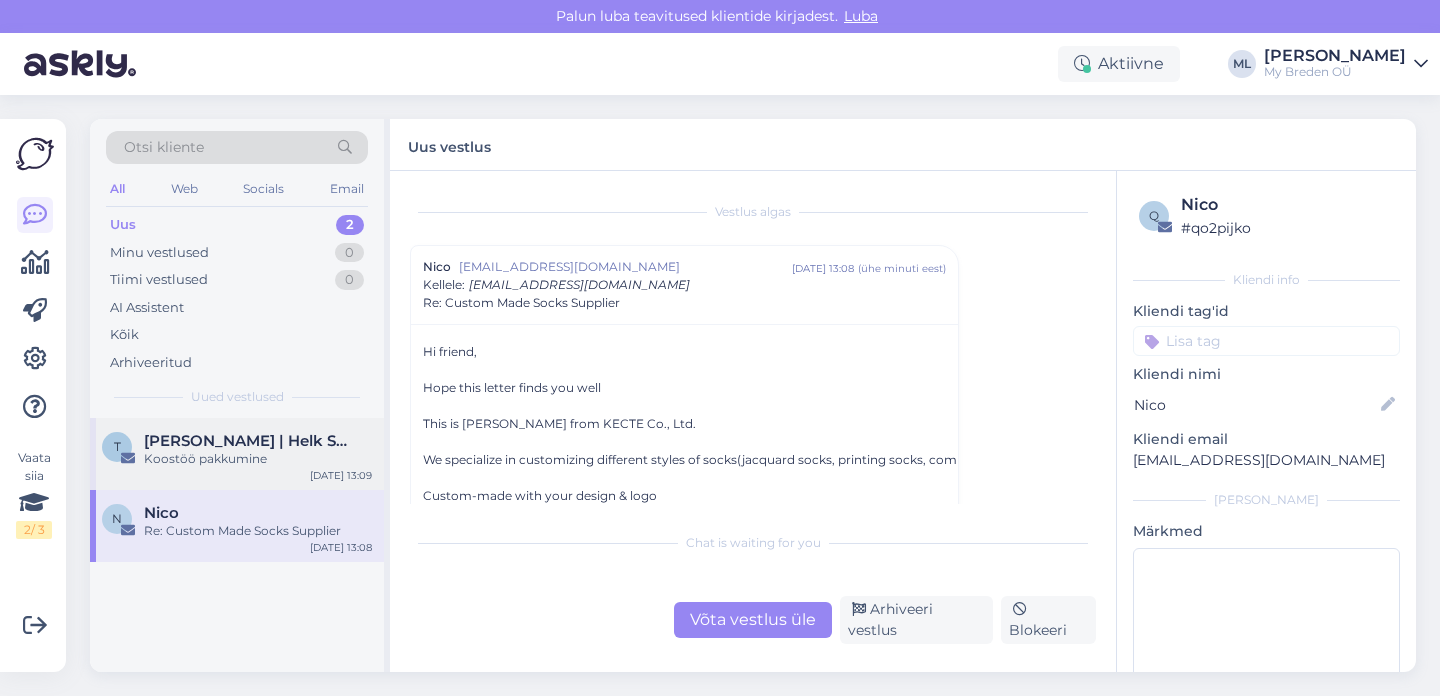 click on "Teele | Helk Stuudio" at bounding box center [248, 441] 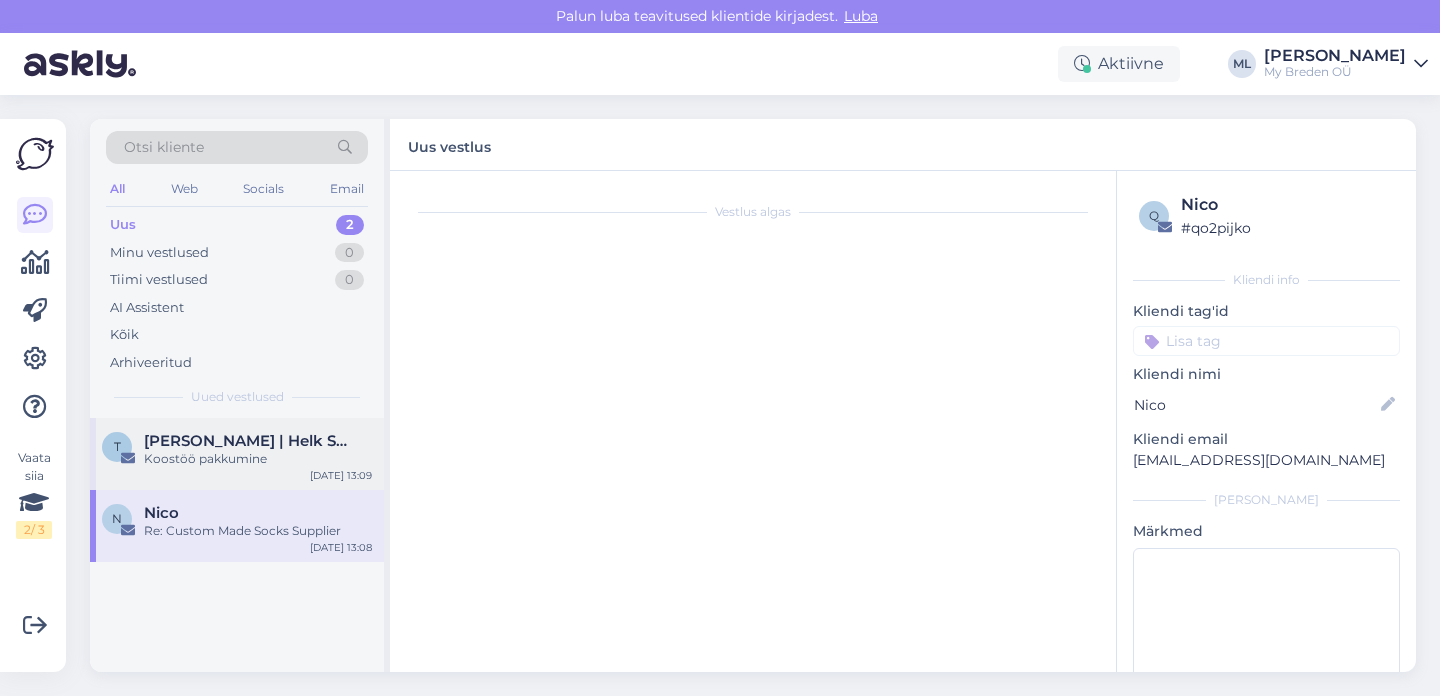 scroll, scrollTop: 140, scrollLeft: 0, axis: vertical 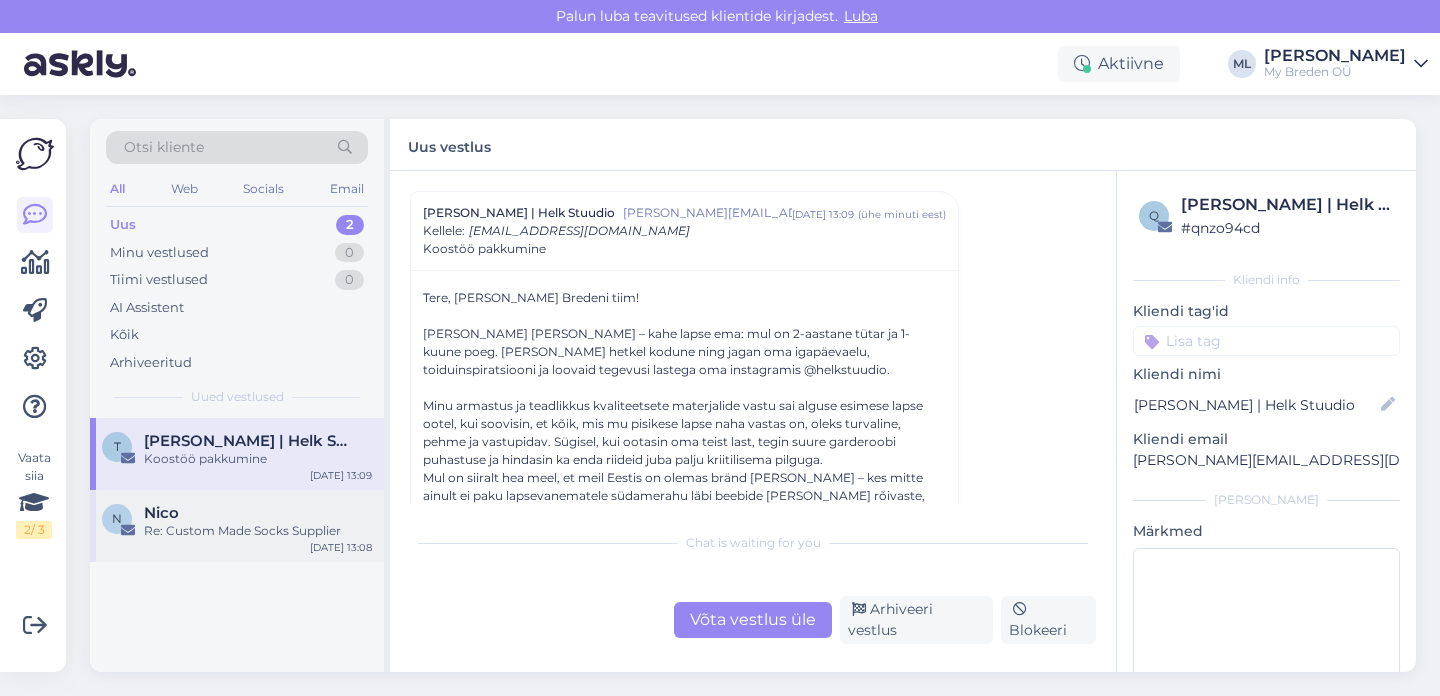 click on "Nico" at bounding box center [258, 513] 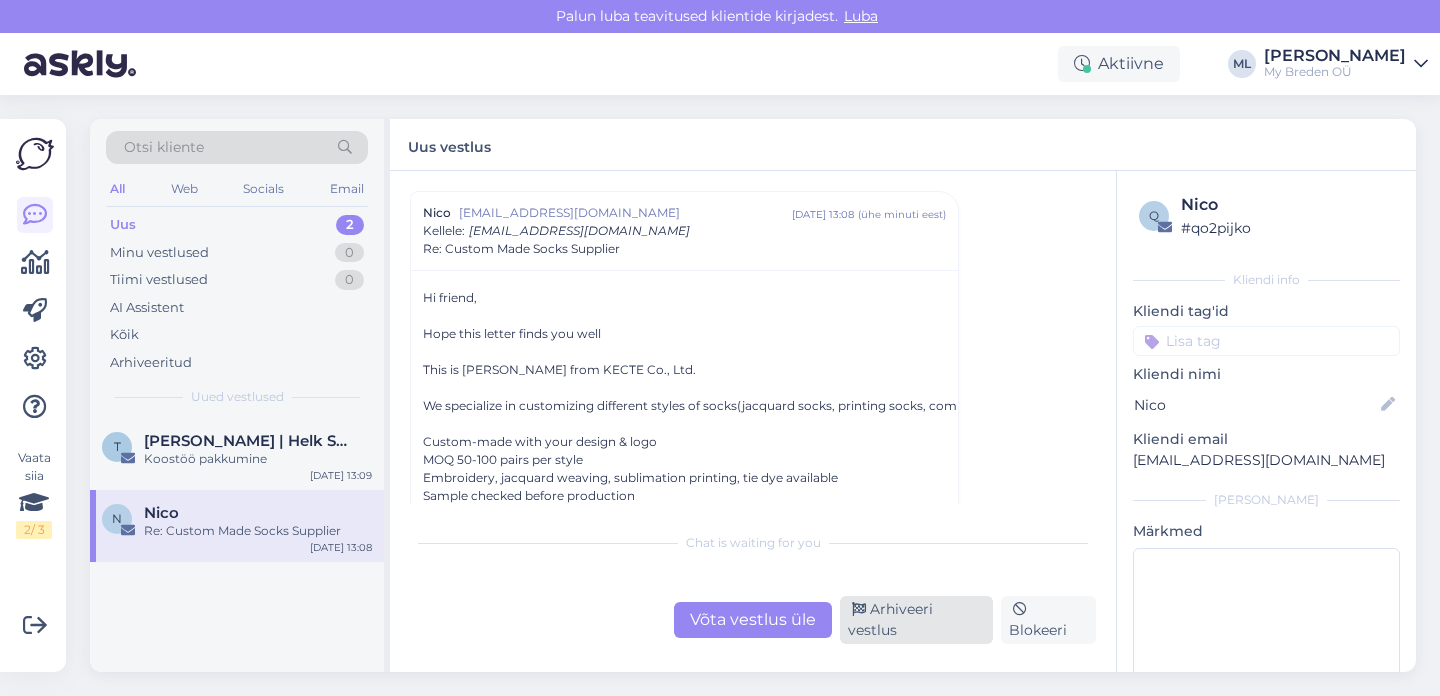 click on "Arhiveeri vestlus" at bounding box center (916, 620) 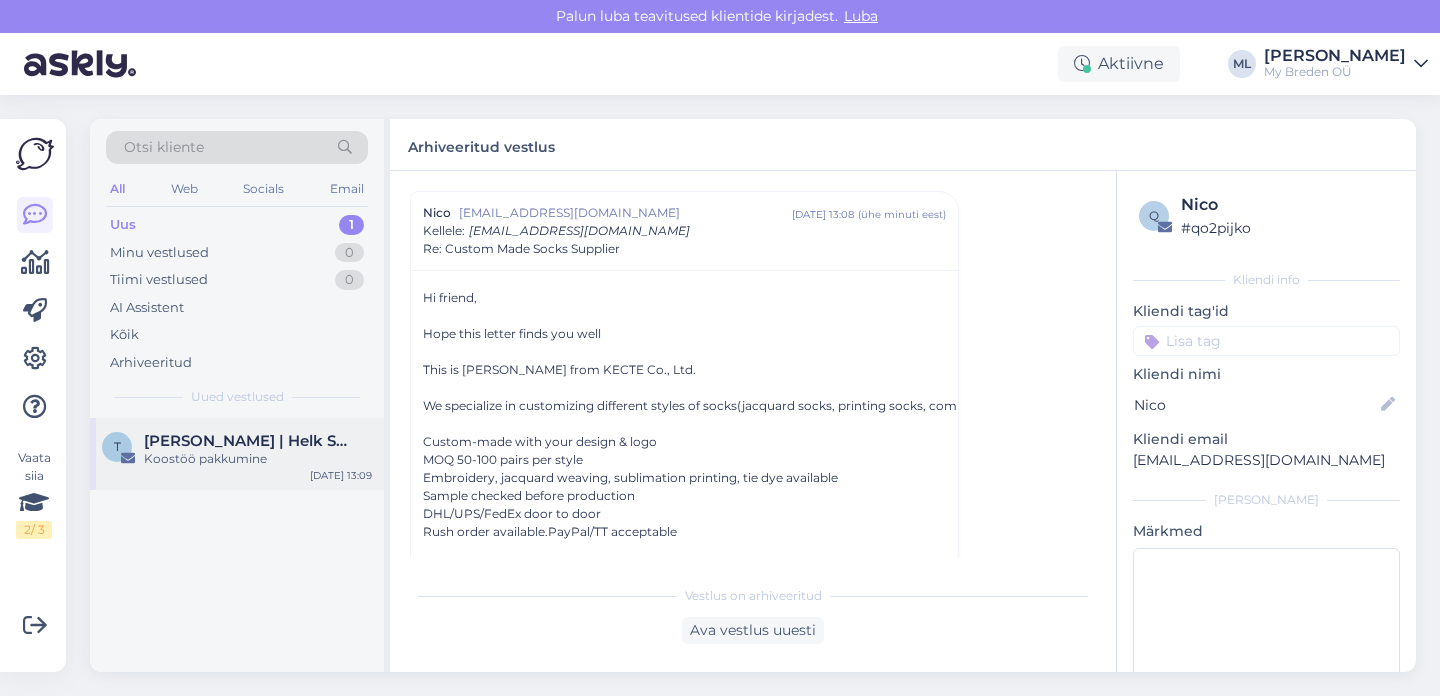 click on "T Teele | Helk Stuudio Koostöö pakkumine Jul 10 13:09" at bounding box center [237, 454] 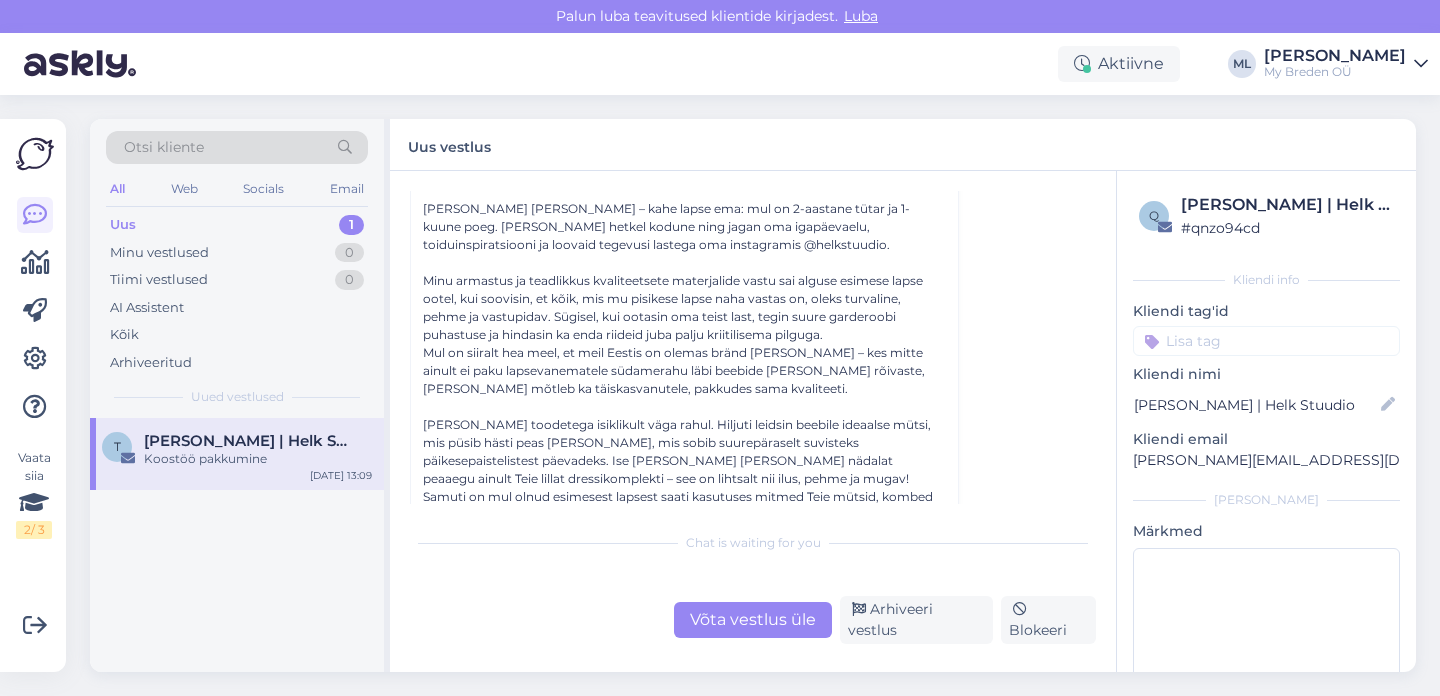 scroll, scrollTop: 0, scrollLeft: 0, axis: both 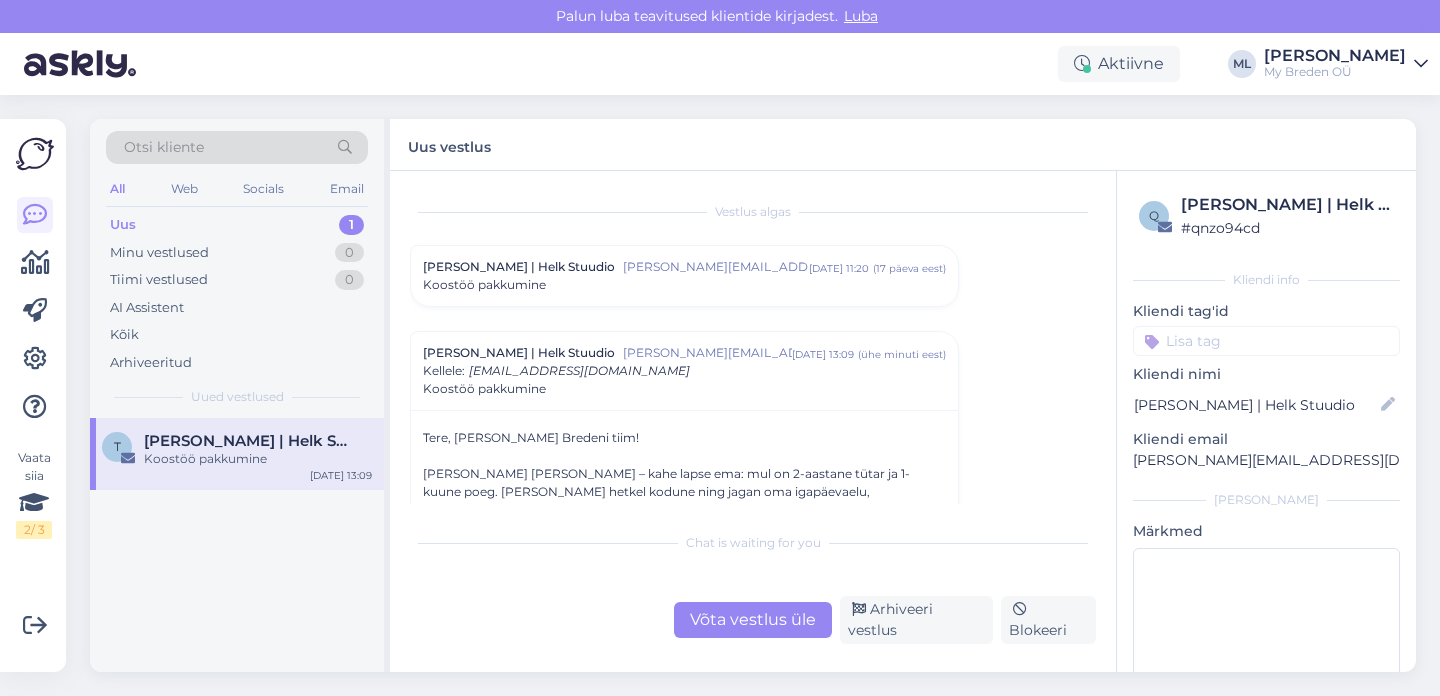 click on "Uus 1" at bounding box center [237, 225] 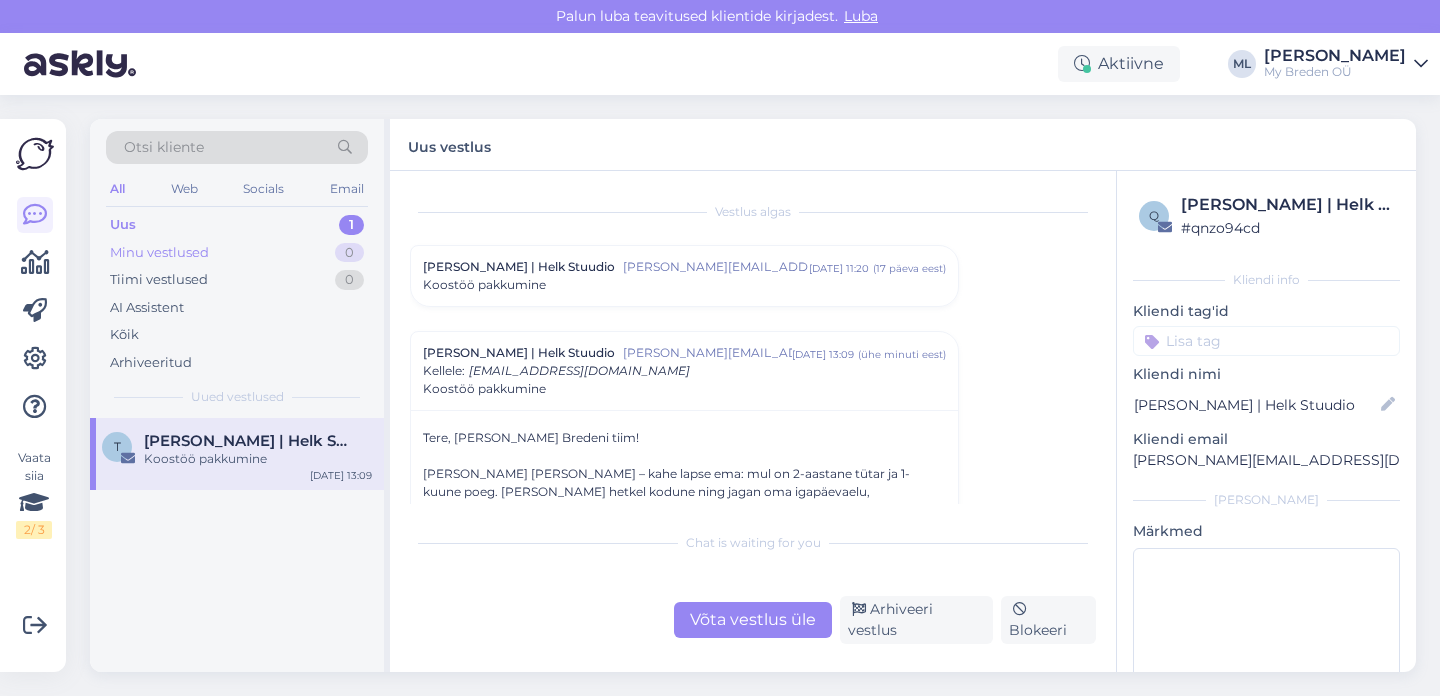 click on "Minu vestlused 0" at bounding box center (237, 253) 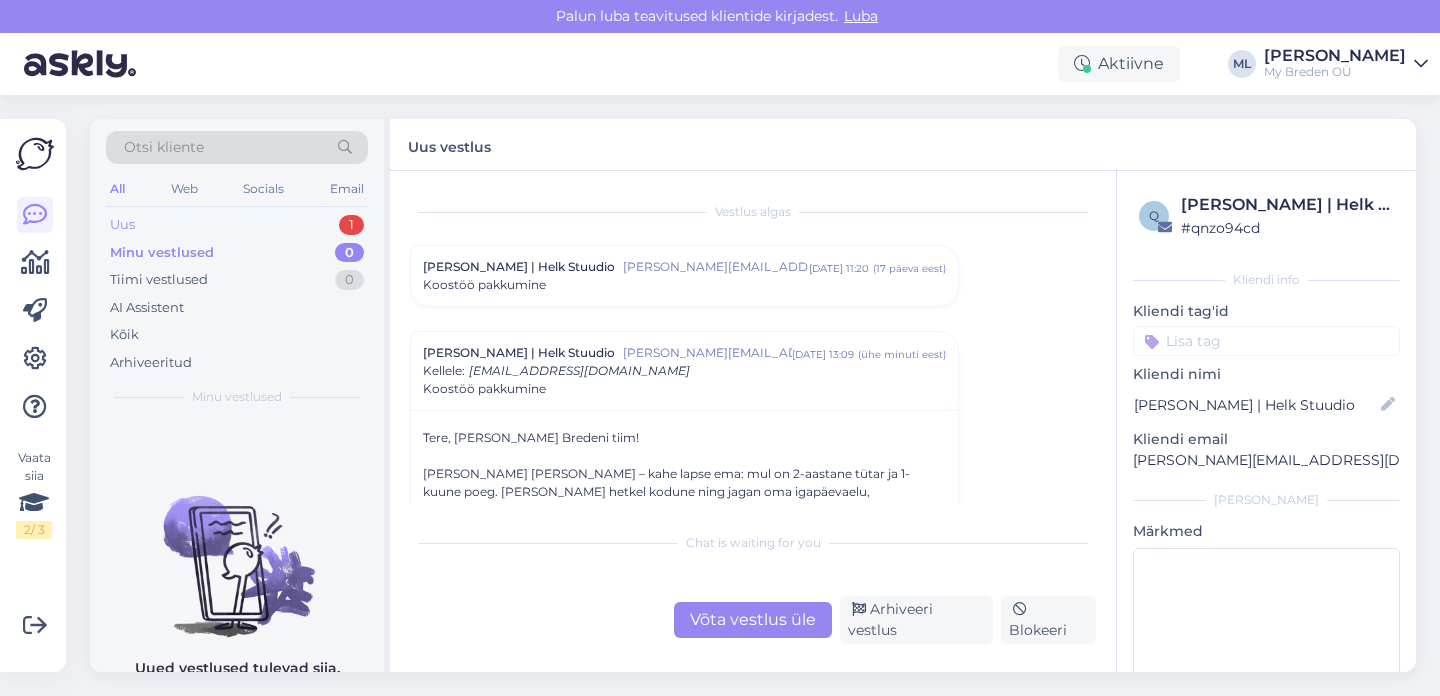 click on "Uus 1" at bounding box center [237, 225] 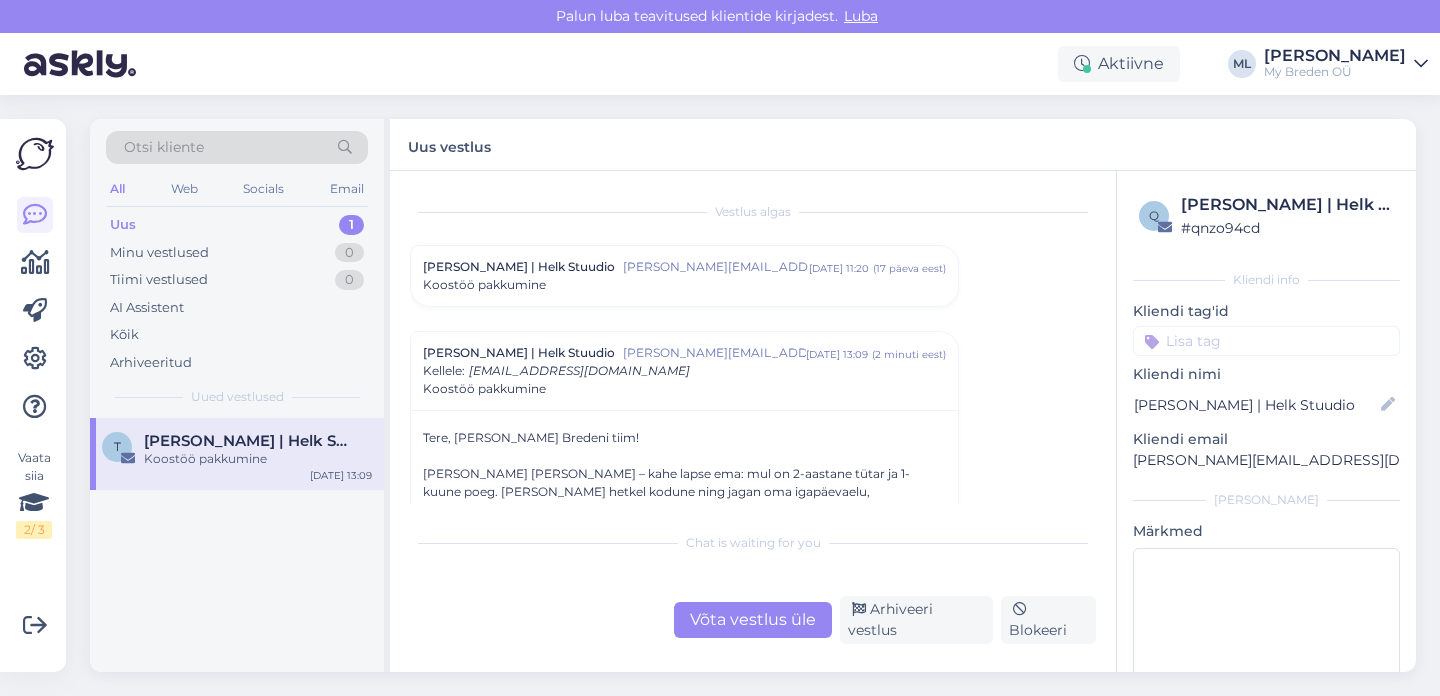 click on "Uus 1" at bounding box center [237, 225] 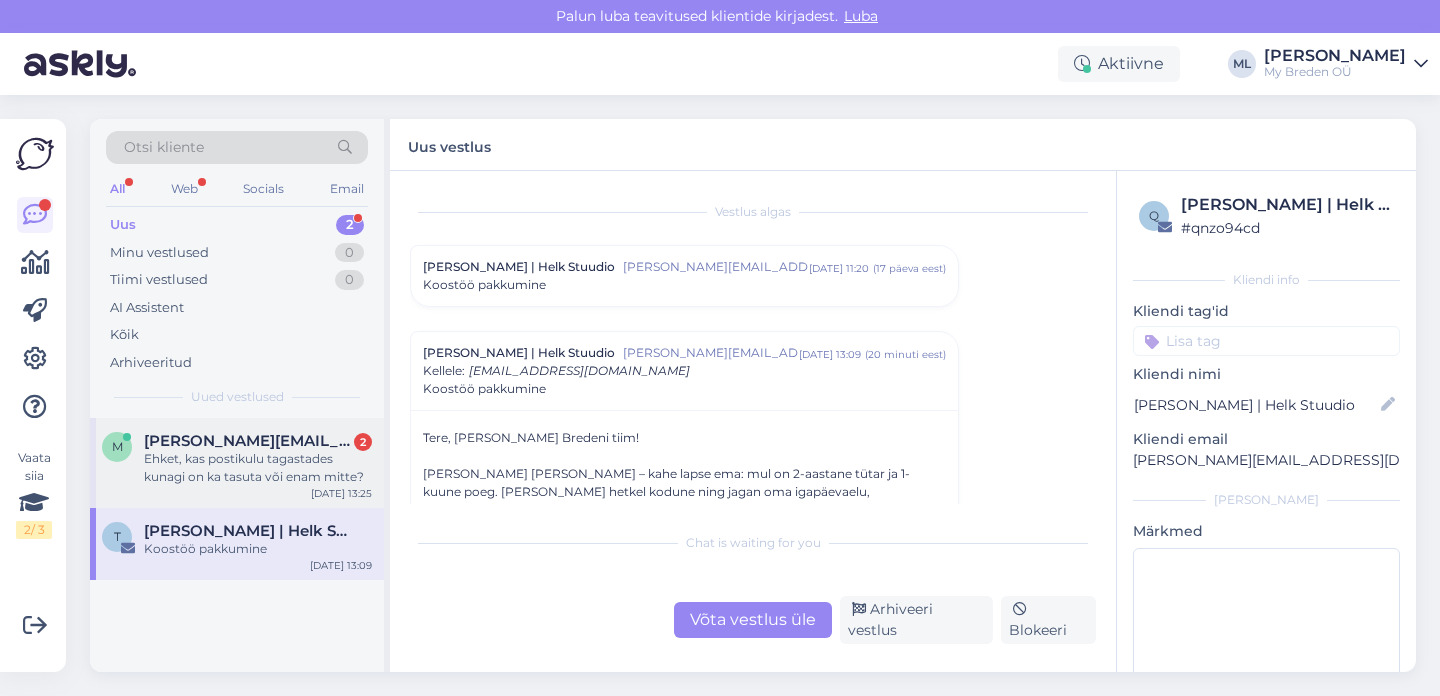 click on "Ehket, kas postikulu tagastades kunagi on ka tasuta või enam mitte?" at bounding box center [258, 468] 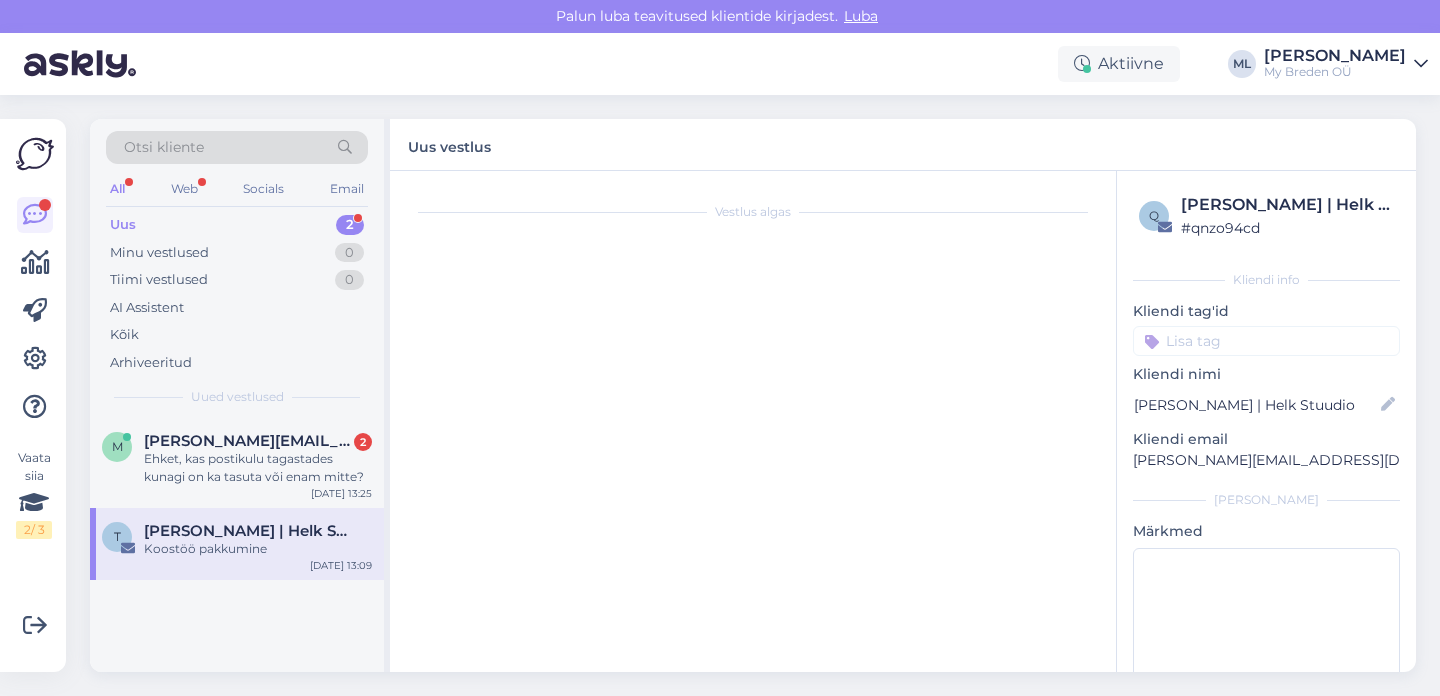 click on "Teele | Helk Stuudio" at bounding box center (248, 531) 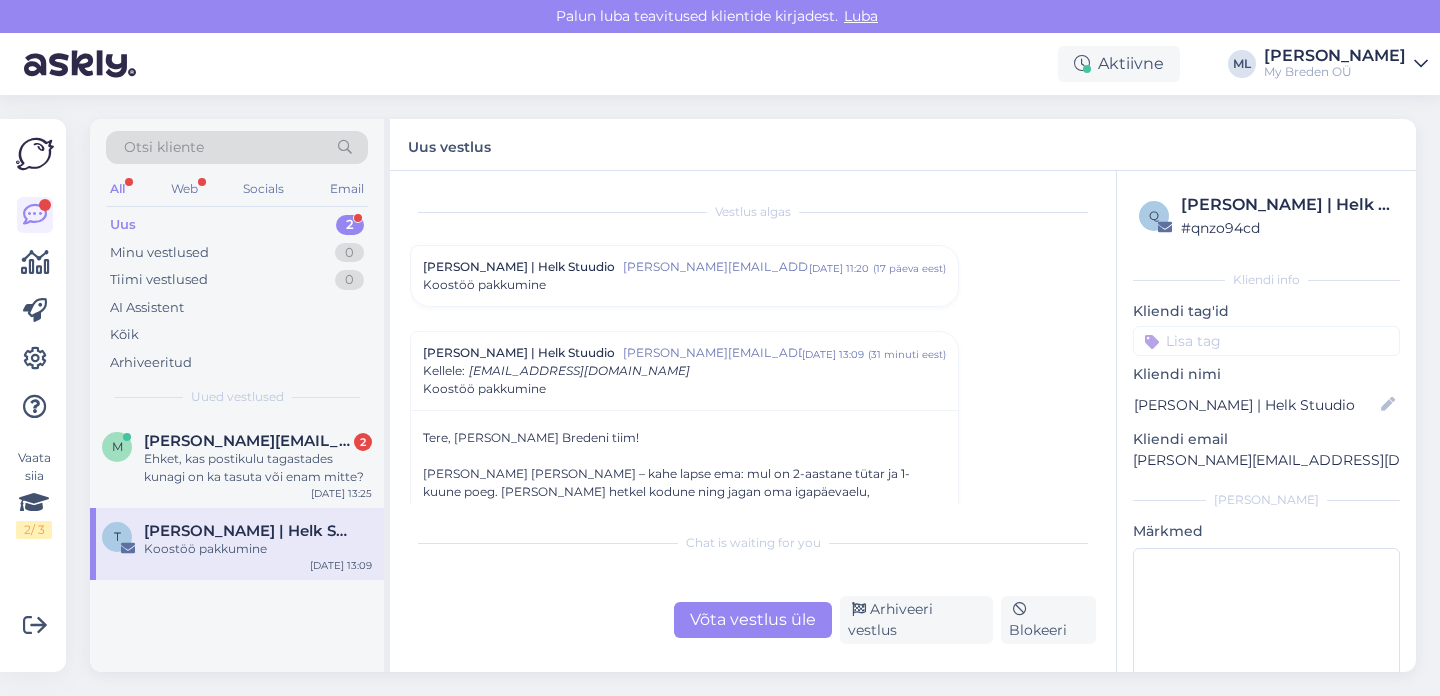 scroll, scrollTop: 140, scrollLeft: 0, axis: vertical 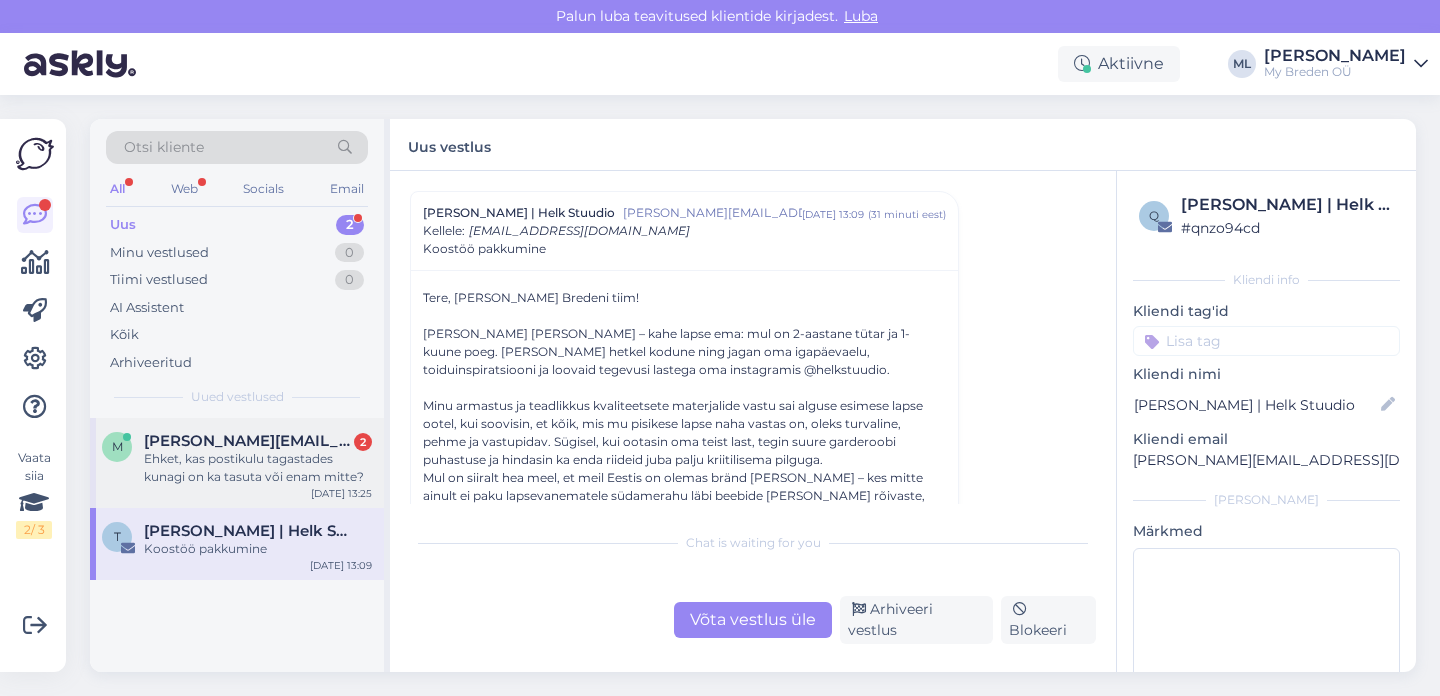click on "marion.ressar@gmail.com" at bounding box center [248, 441] 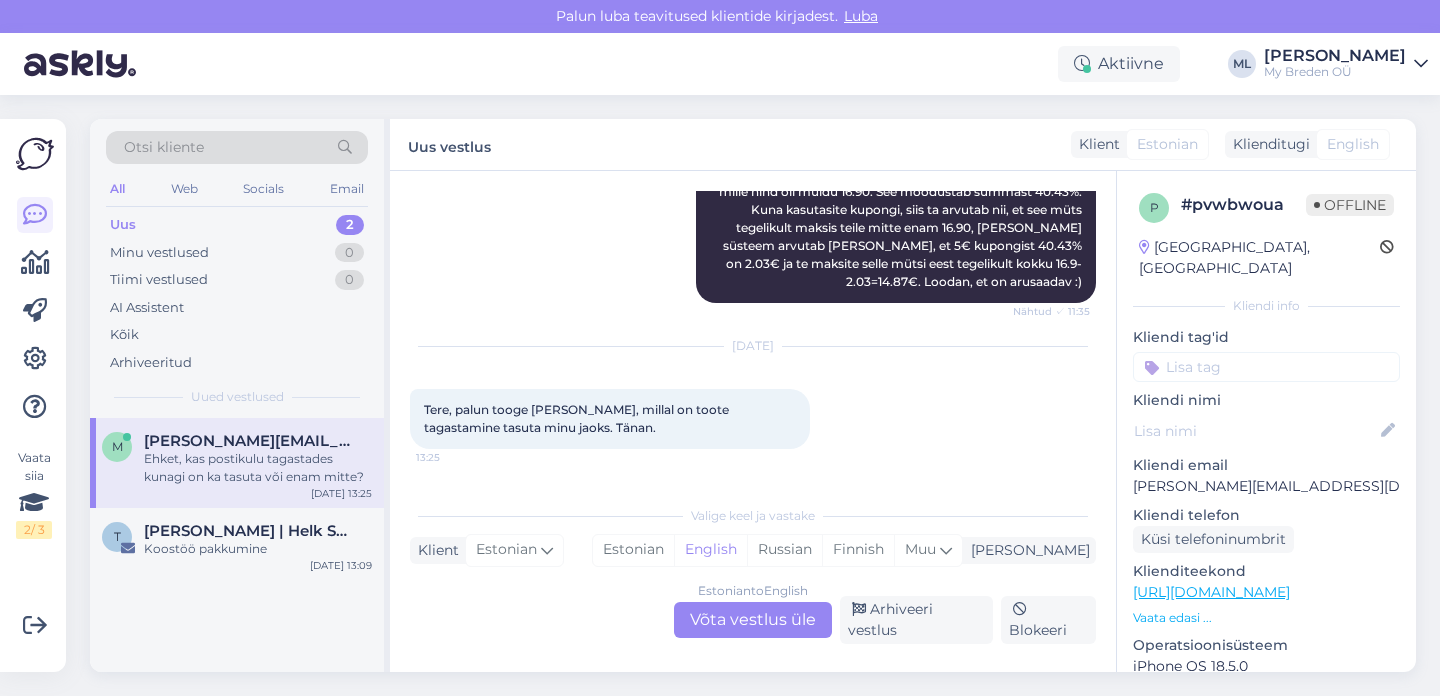 scroll, scrollTop: 584, scrollLeft: 0, axis: vertical 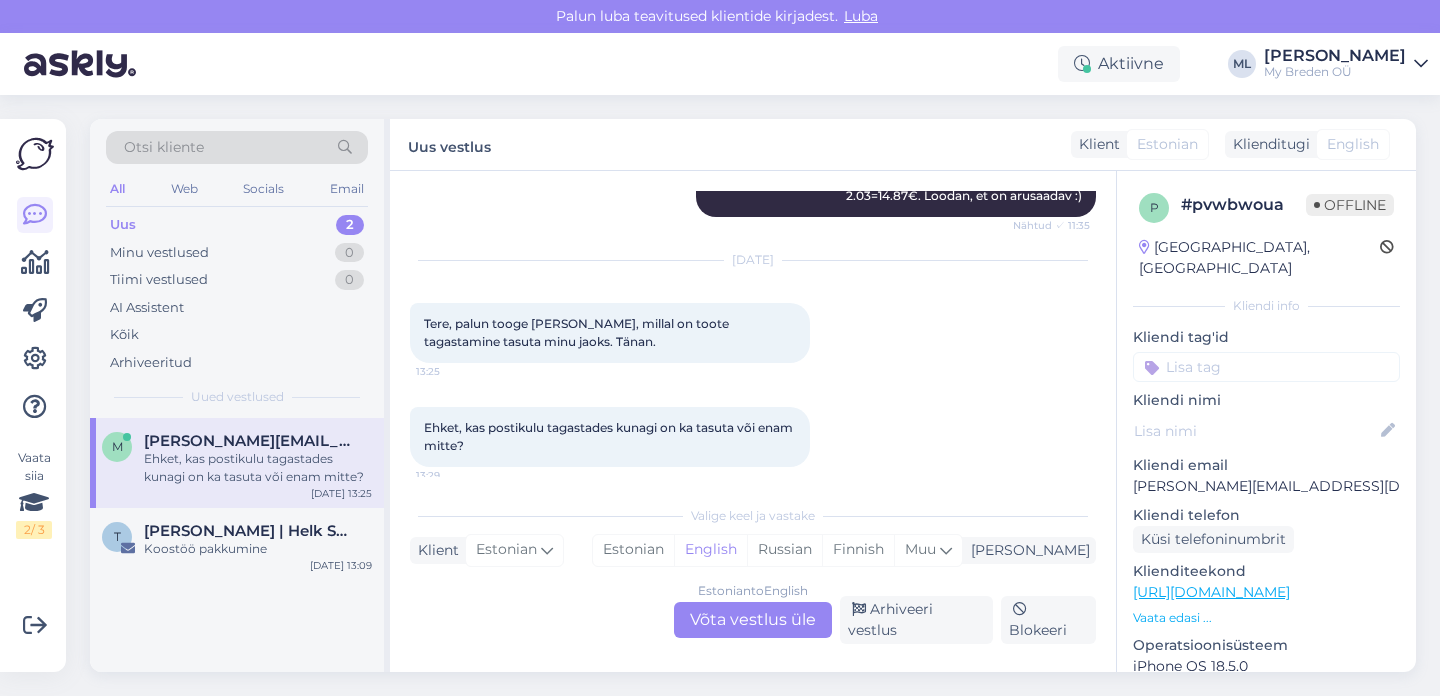 click on "Estonian  to  English Võta vestlus üle" at bounding box center (753, 620) 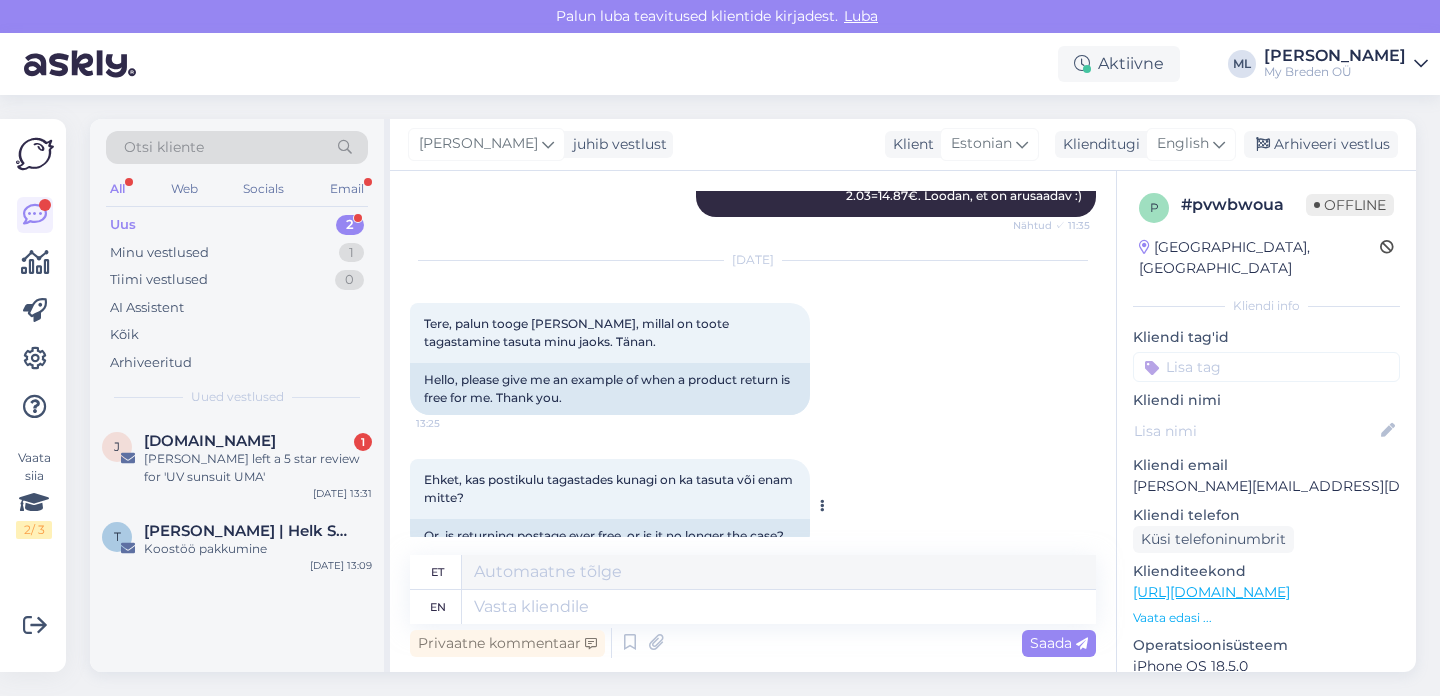 scroll, scrollTop: 622, scrollLeft: 0, axis: vertical 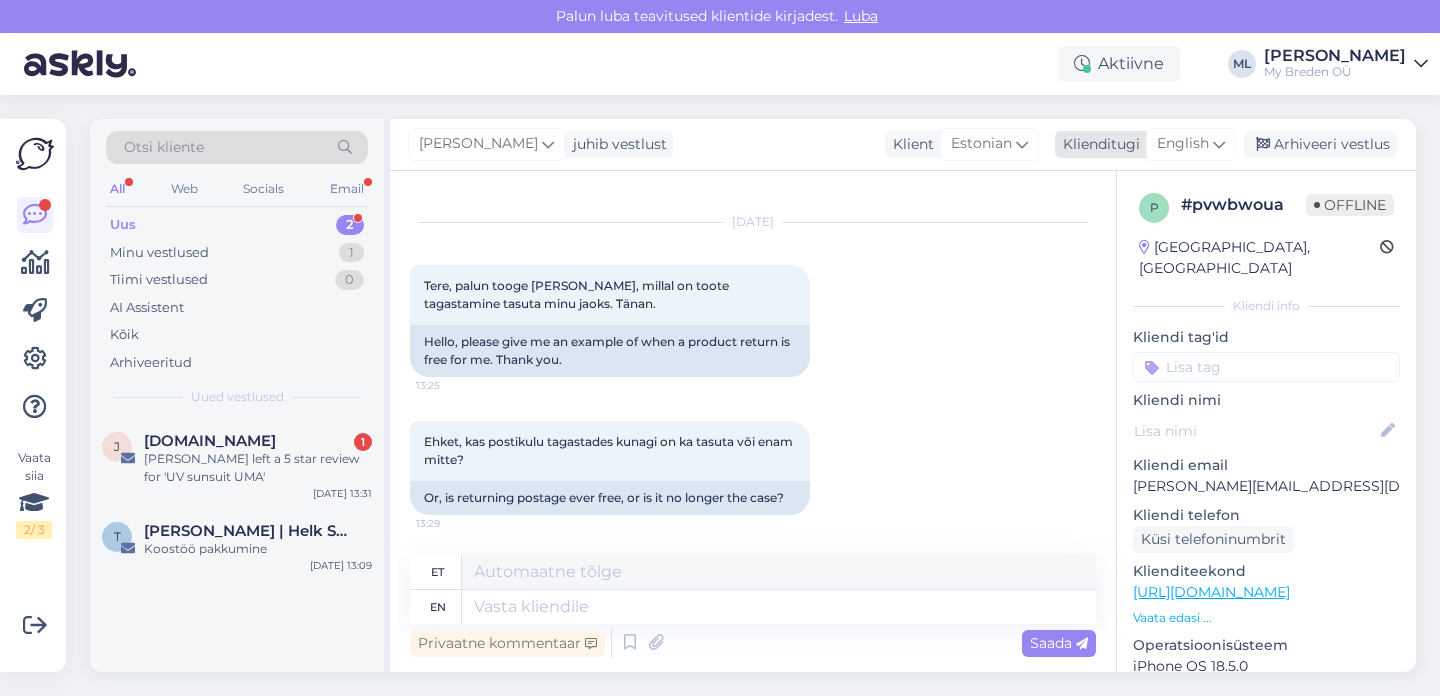 click on "English" at bounding box center (1183, 144) 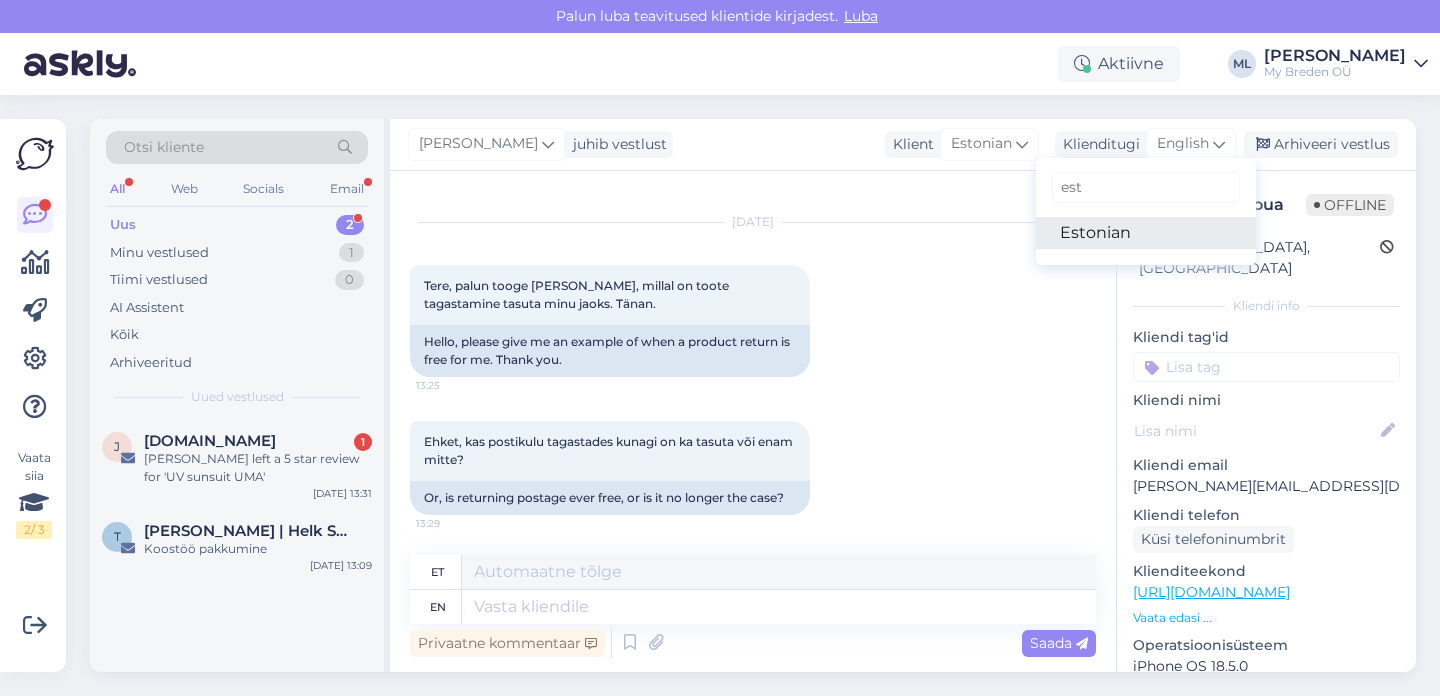 type on "est" 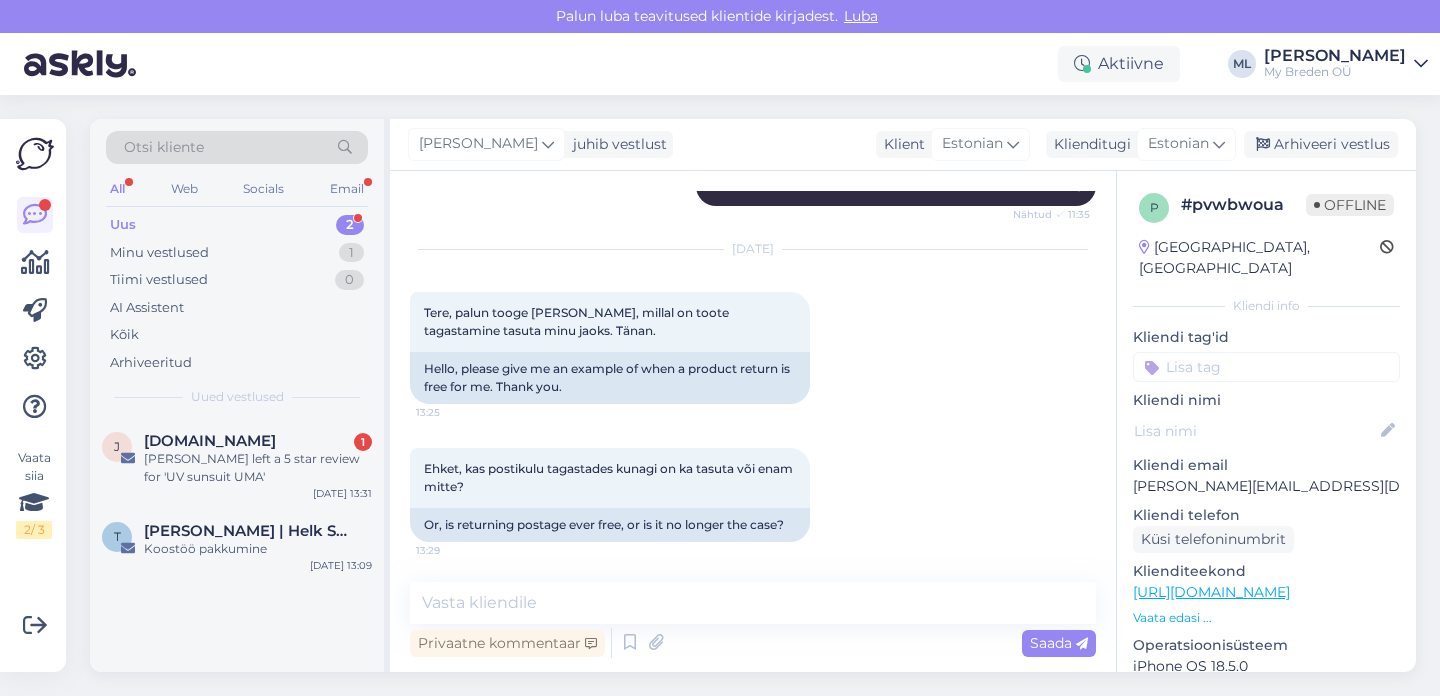scroll, scrollTop: 595, scrollLeft: 0, axis: vertical 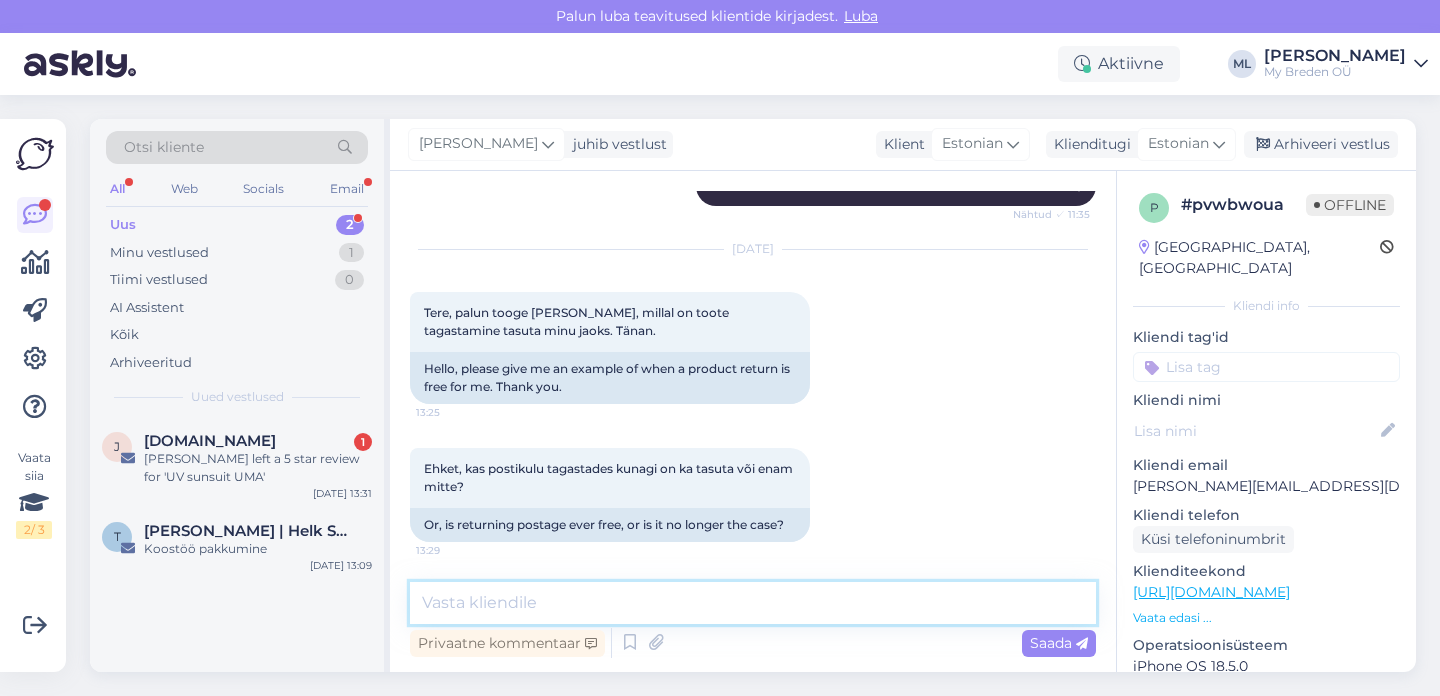 click at bounding box center [753, 603] 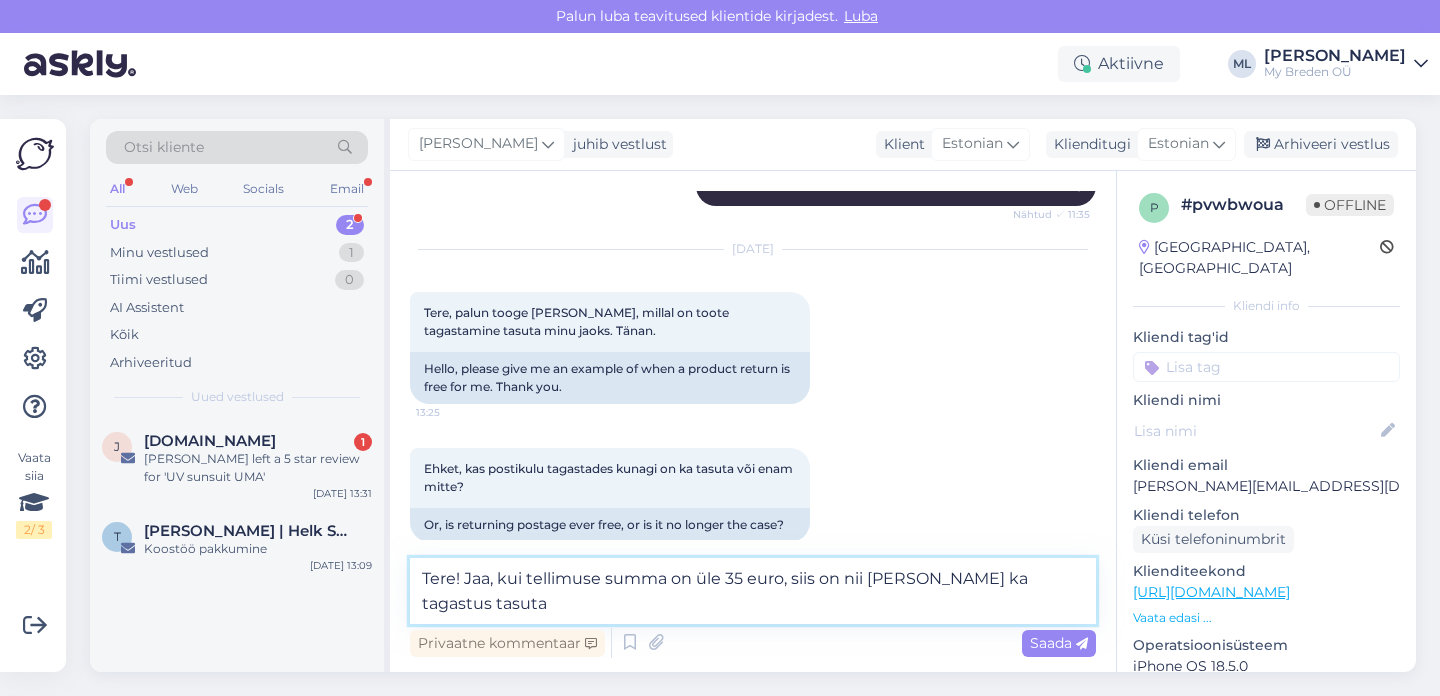 scroll, scrollTop: 619, scrollLeft: 0, axis: vertical 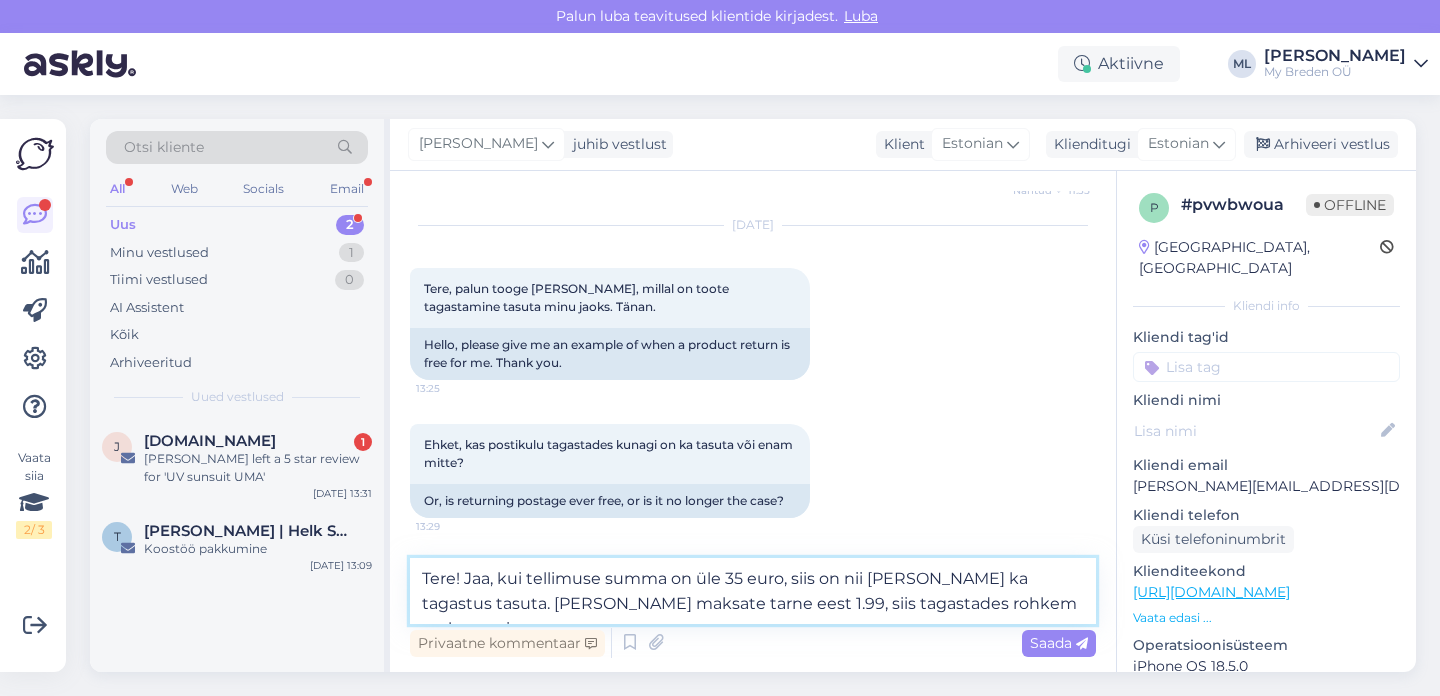 type on "Tere! Jaa, kui tellimuse summa on üle 35 euro, siis on nii tarne kui ka tagastus tasuta. Ja kui maksate tarne eest 1.99, siis tagastades rohkem maksma ei pea." 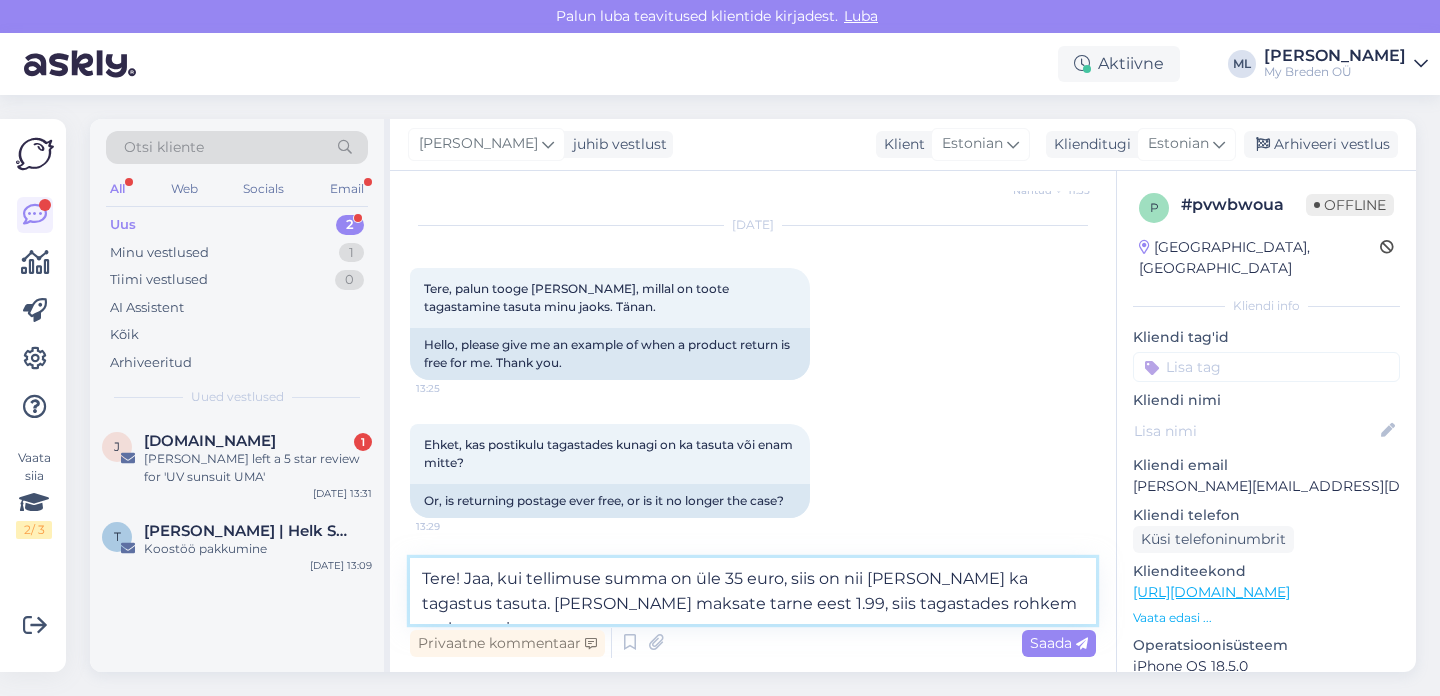 click on "Tere! Jaa, kui tellimuse summa on üle 35 euro, siis on nii tarne kui ka tagastus tasuta. Ja kui maksate tarne eest 1.99, siis tagastades rohkem maksma ei pea." at bounding box center (753, 591) 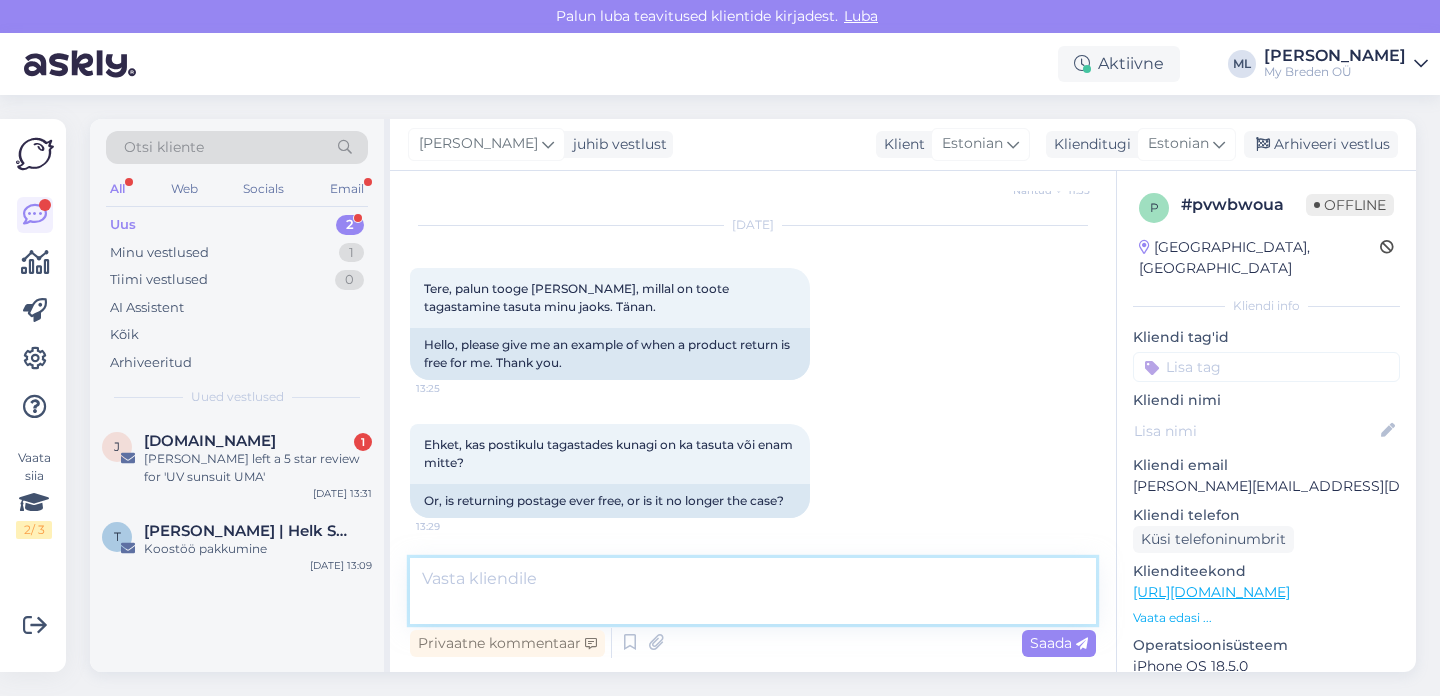 scroll, scrollTop: 595, scrollLeft: 0, axis: vertical 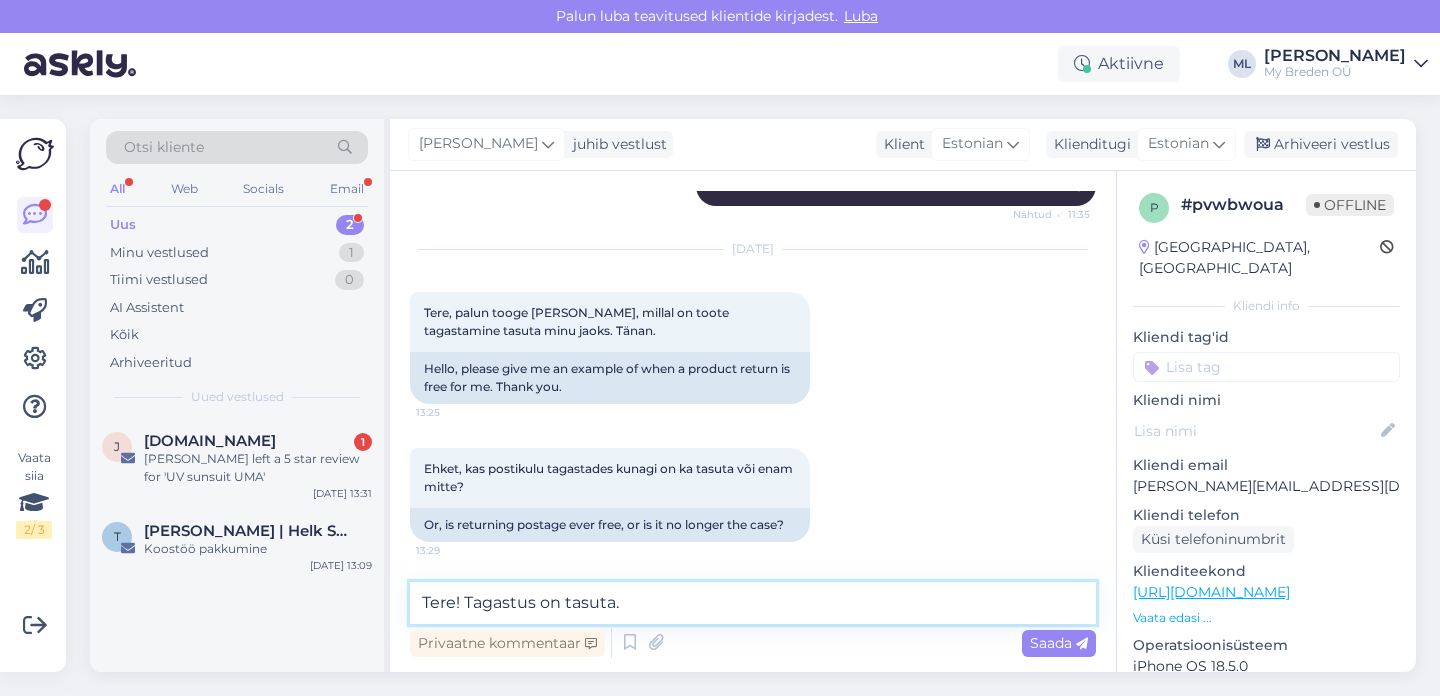 paste on "Alla 35€ ostukorvi puhul transpordi kulu ei tagastata" 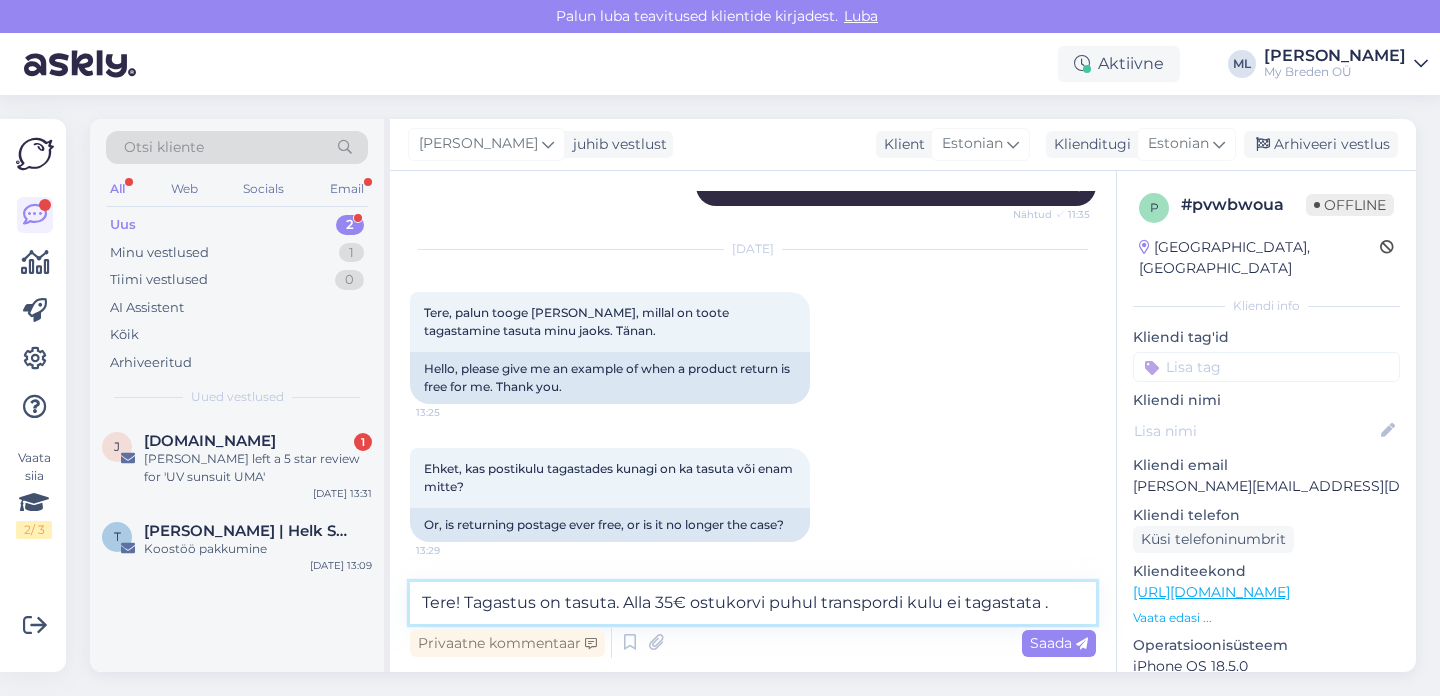 click on "Tere! Tagastus on tasuta. Alla 35€ ostukorvi puhul transpordi kulu ei tagastata ." at bounding box center [753, 603] 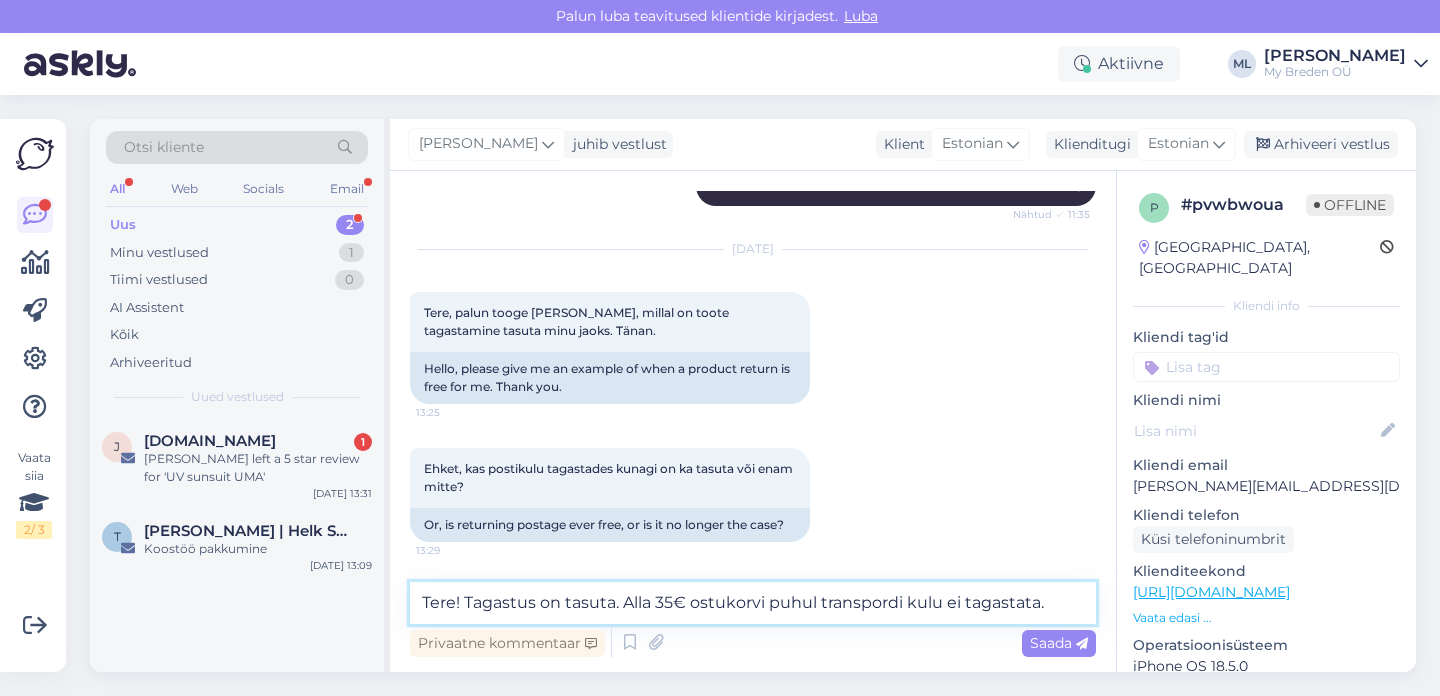 click on "Tere! Tagastus on tasuta. Alla 35€ ostukorvi puhul transpordi kulu ei tagastata." at bounding box center (753, 603) 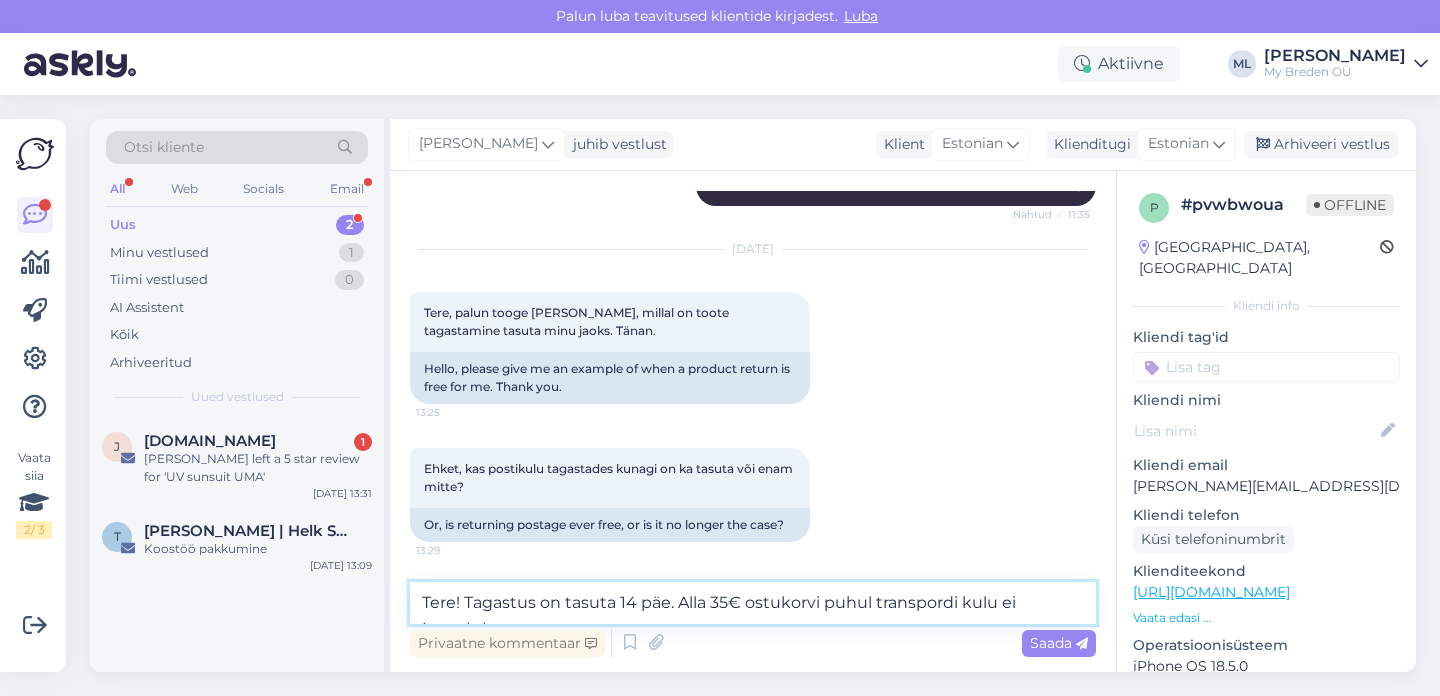 scroll, scrollTop: 619, scrollLeft: 0, axis: vertical 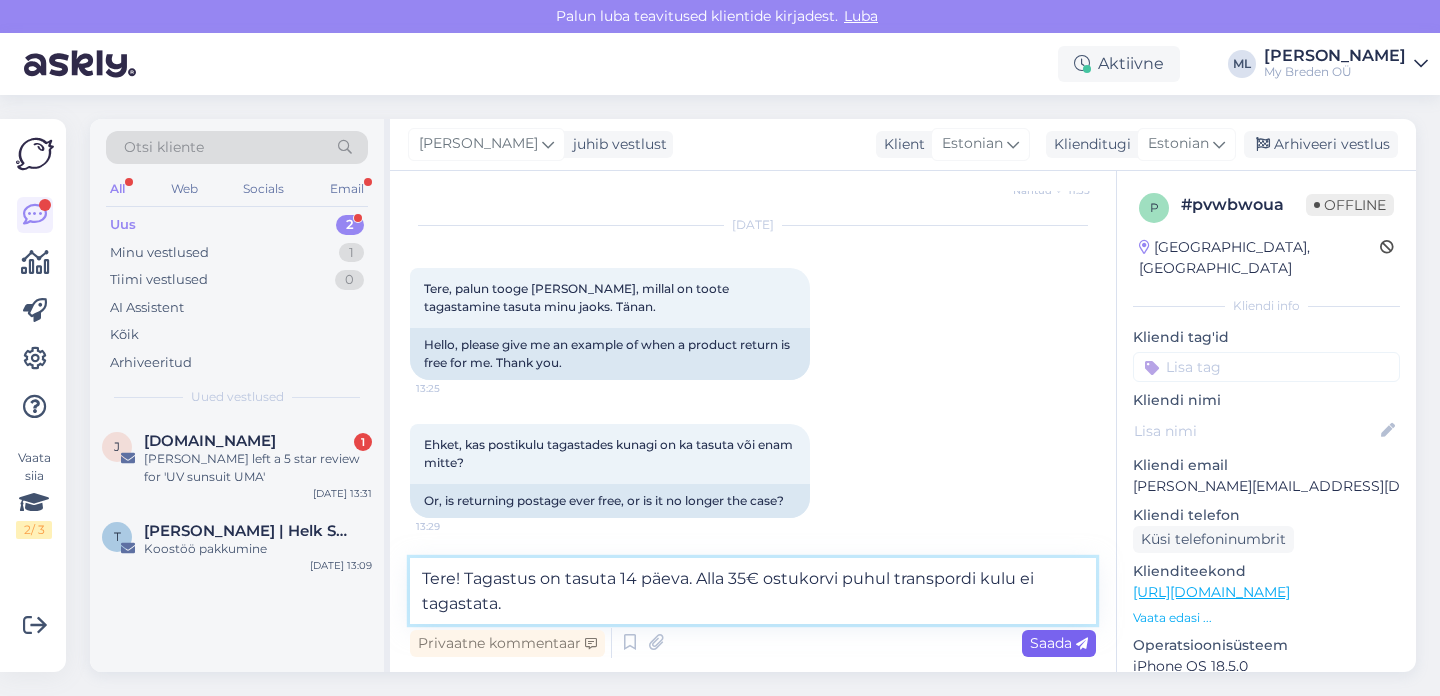 type on "Tere! Tagastus on tasuta 14 päeva. Alla 35€ ostukorvi puhul transpordi kulu ei tagastata." 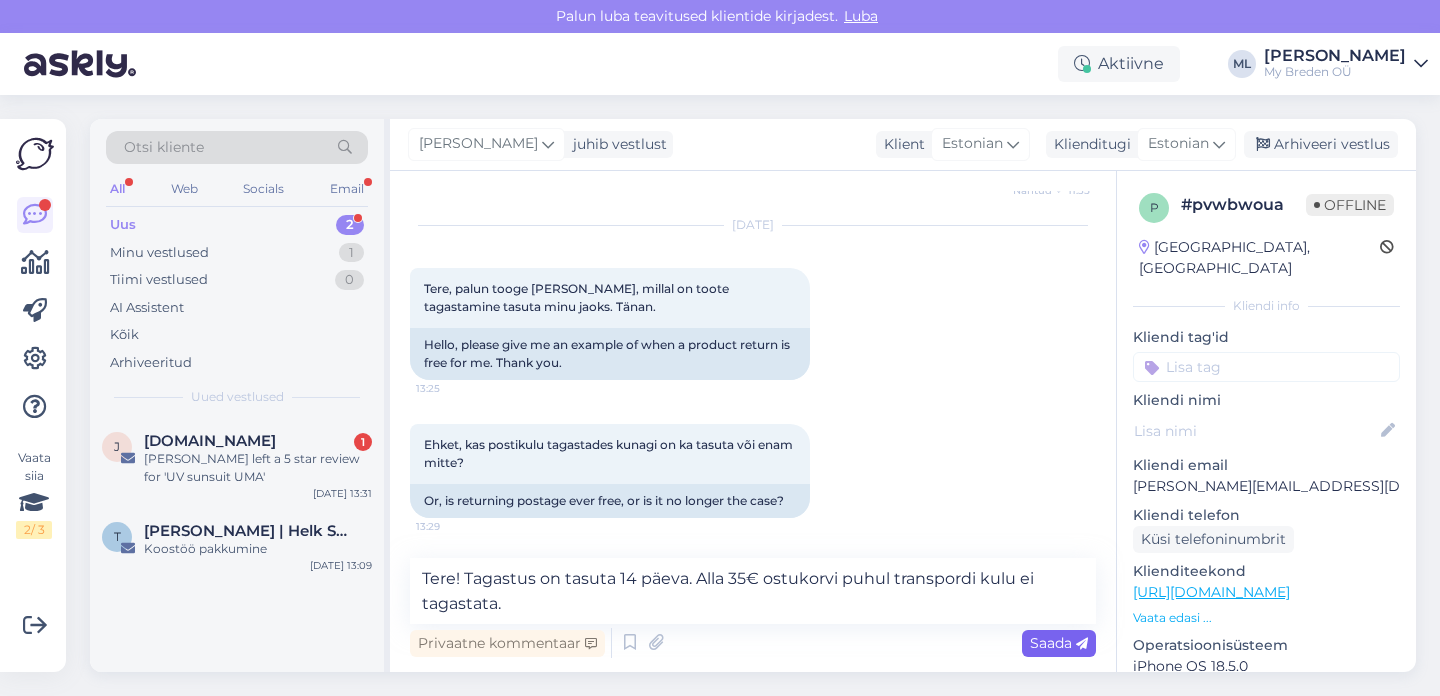 click on "Saada" at bounding box center [1059, 643] 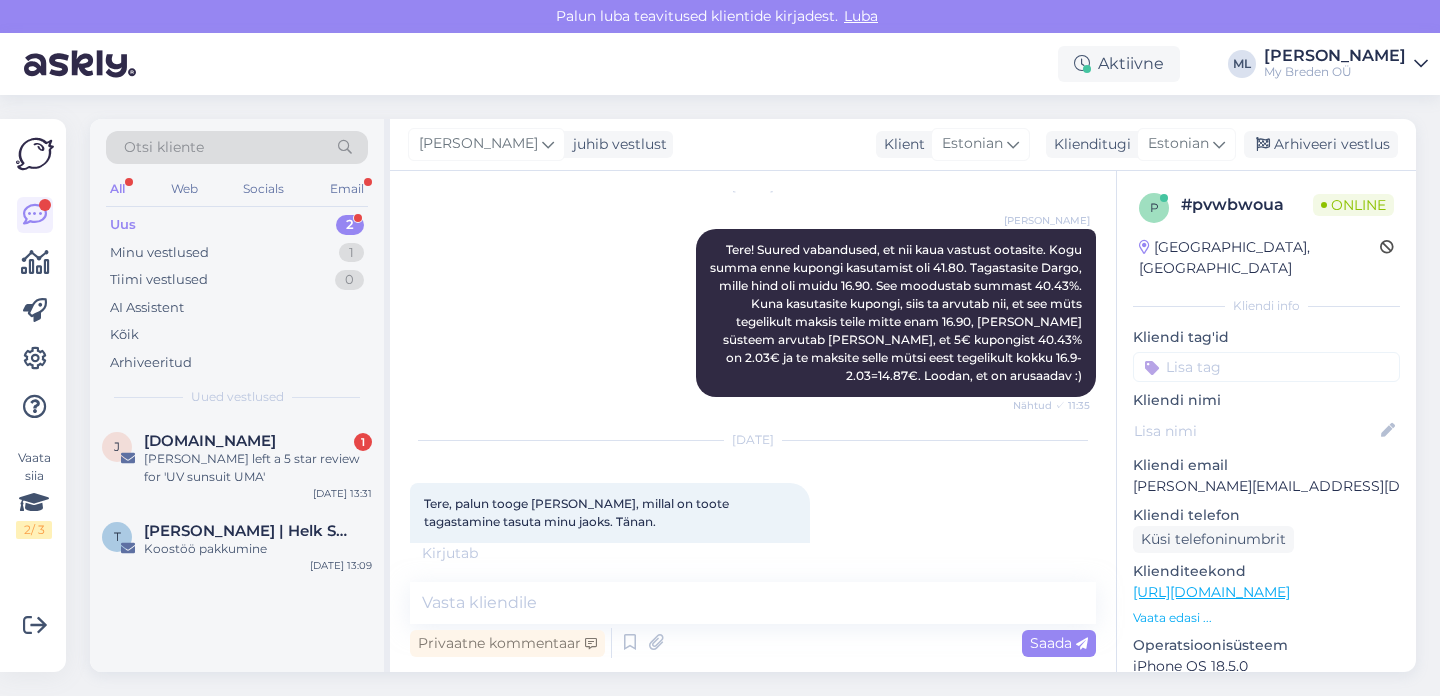 scroll, scrollTop: 785, scrollLeft: 0, axis: vertical 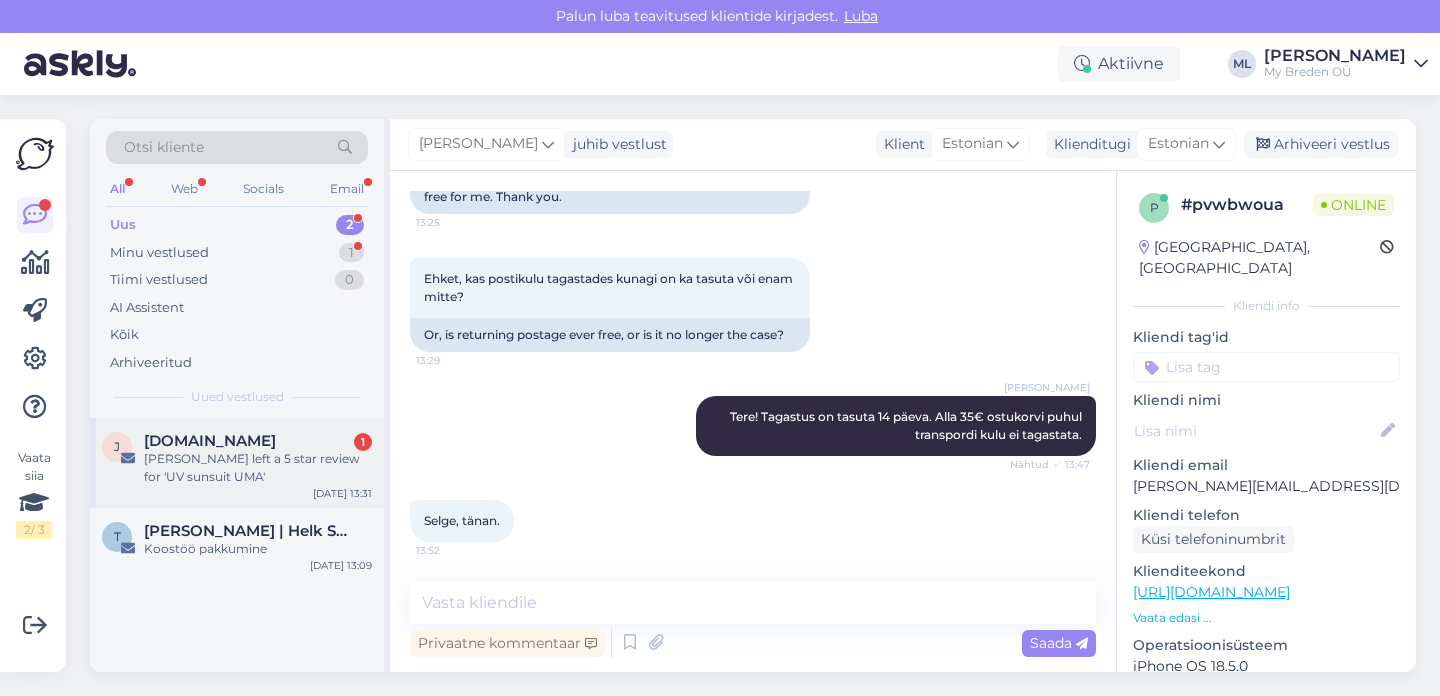 click on "Lena left a 5 star review for 'UV sunsuit UMA'" at bounding box center (258, 468) 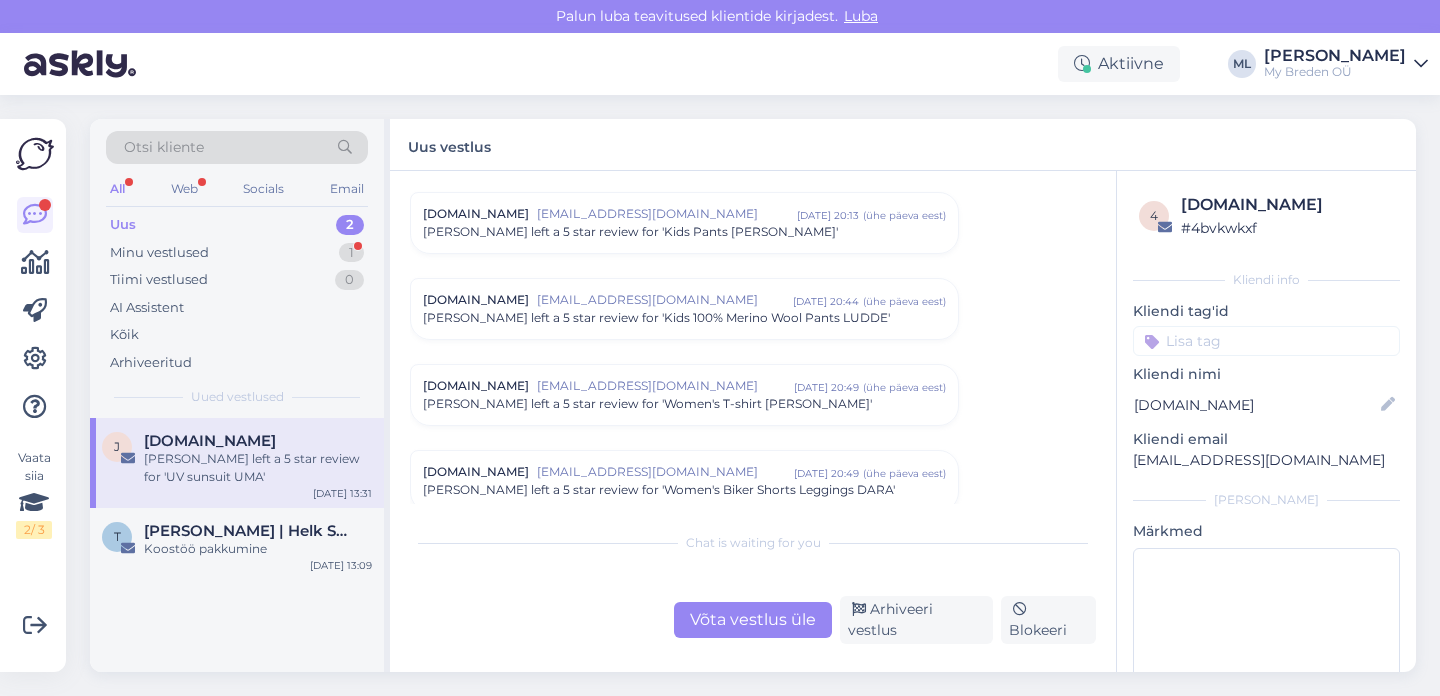 scroll, scrollTop: 7366, scrollLeft: 0, axis: vertical 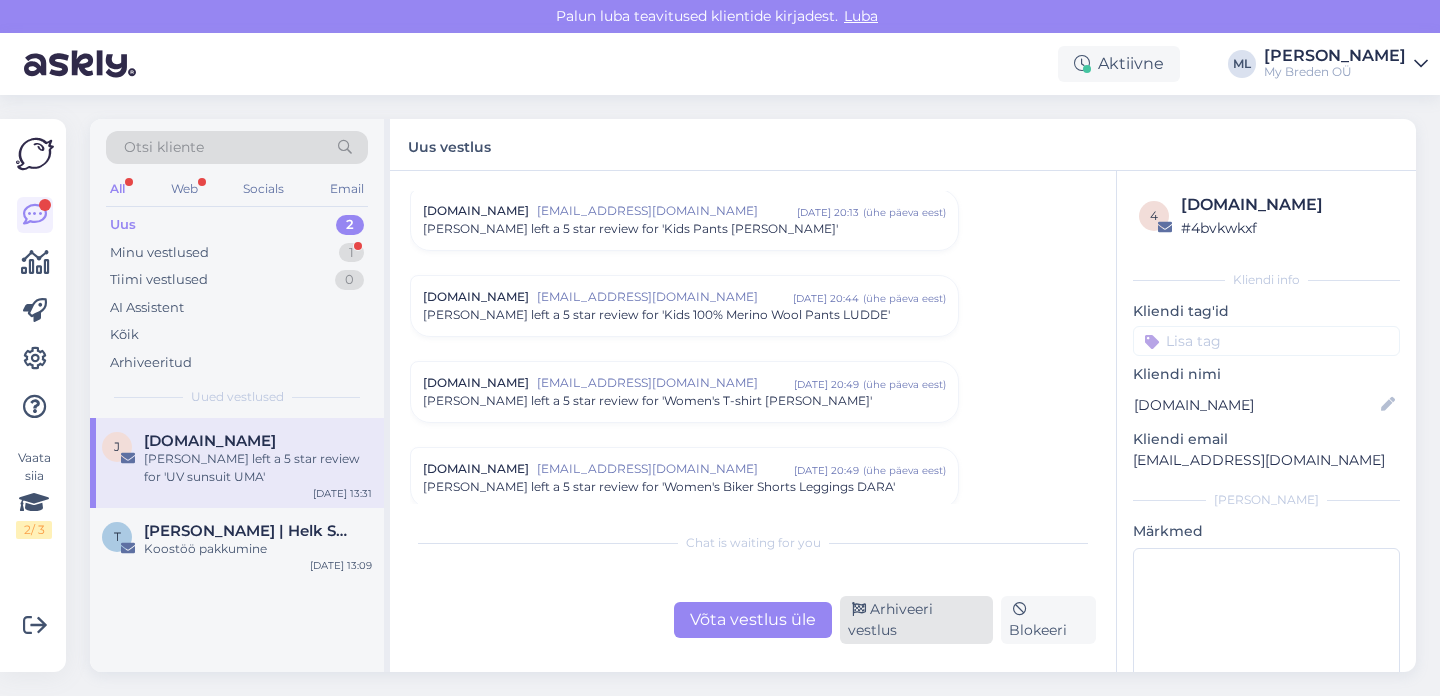 click on "Arhiveeri vestlus" at bounding box center (916, 620) 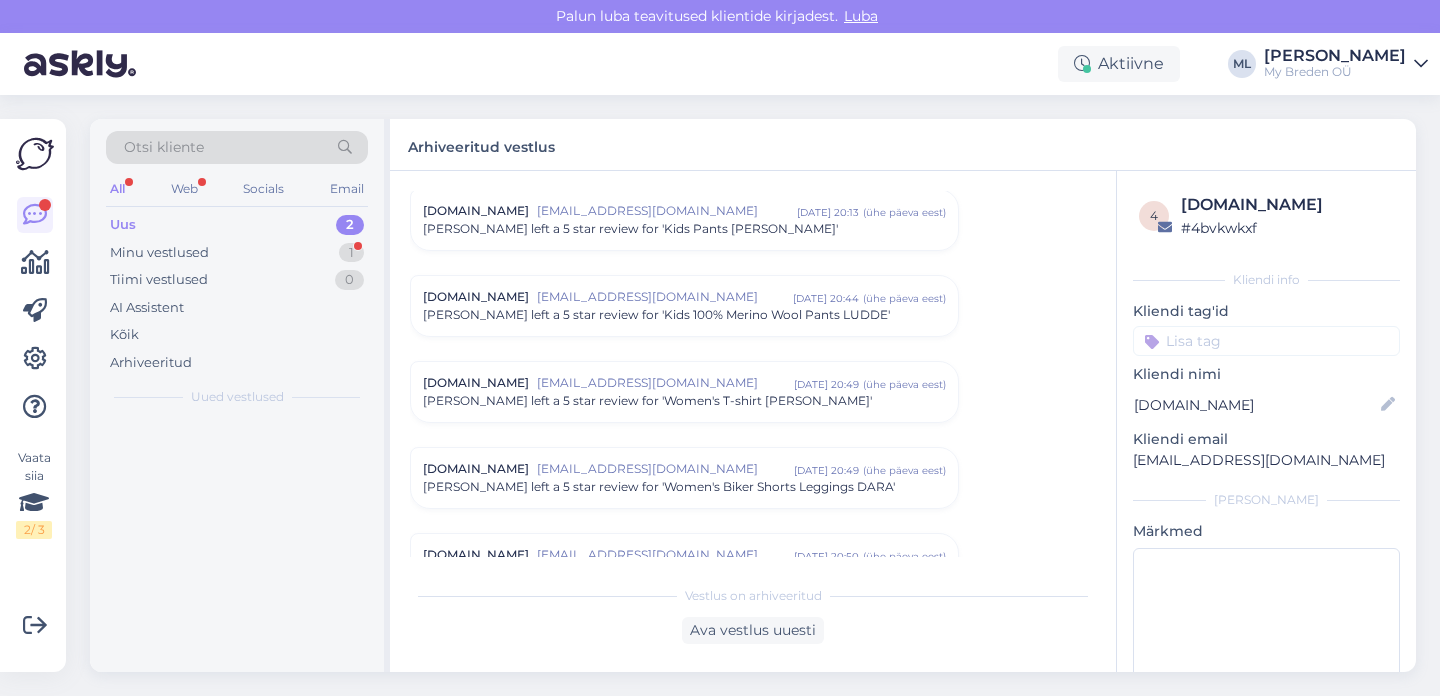 scroll, scrollTop: 8568, scrollLeft: 0, axis: vertical 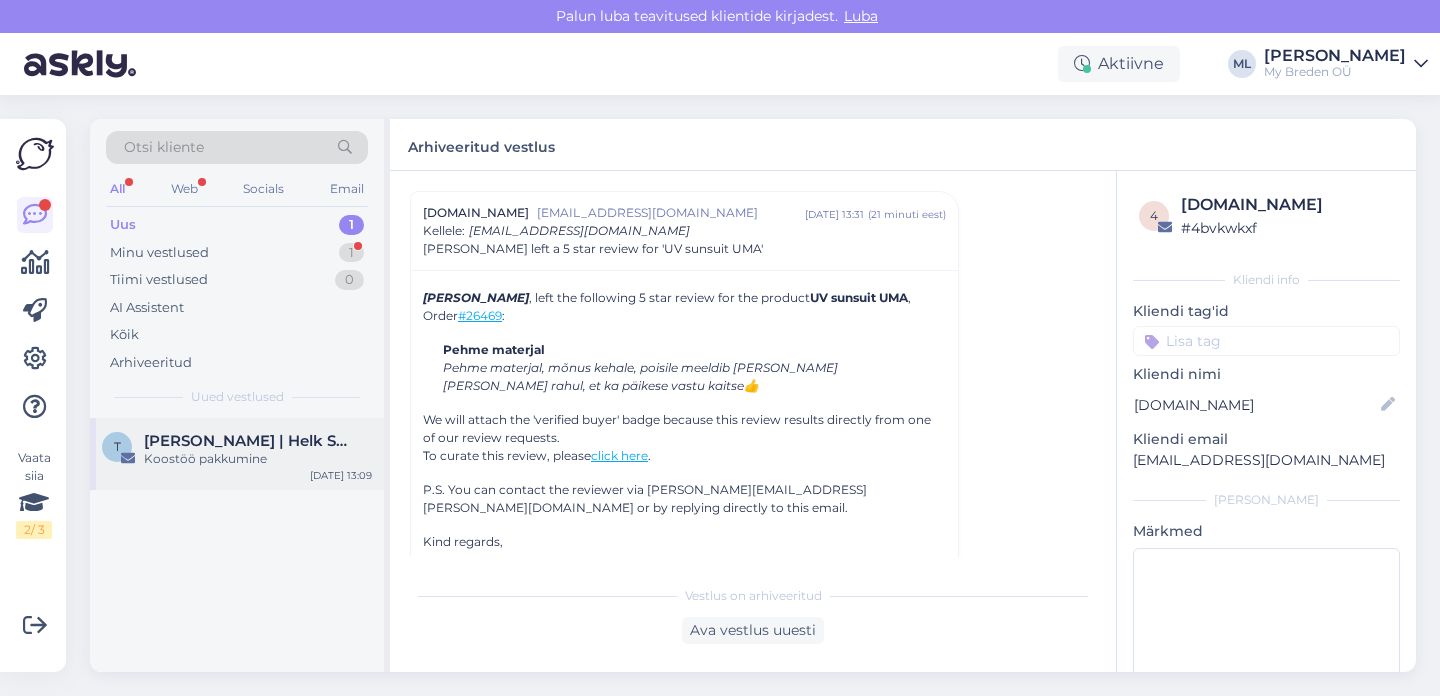 click on "T Teele | Helk Stuudio Koostöö pakkumine Jul 10 13:09" at bounding box center [237, 454] 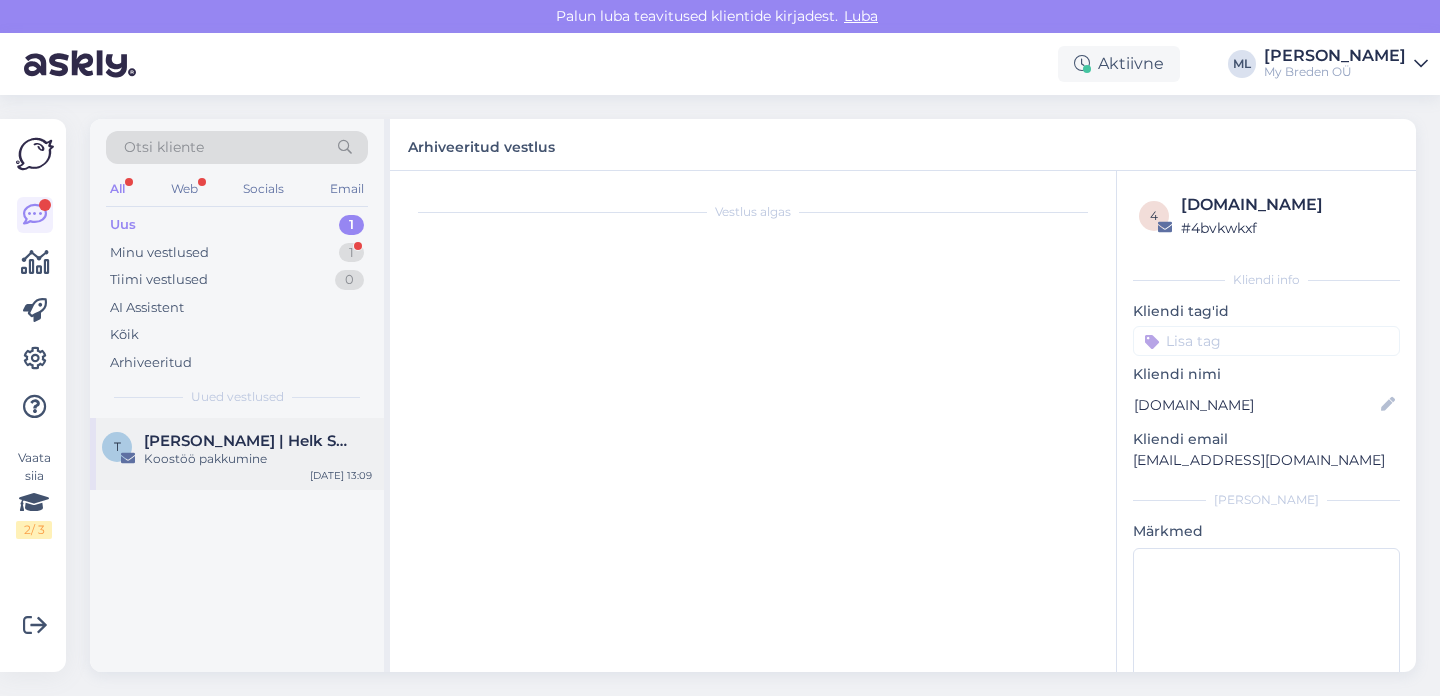 scroll, scrollTop: 0, scrollLeft: 0, axis: both 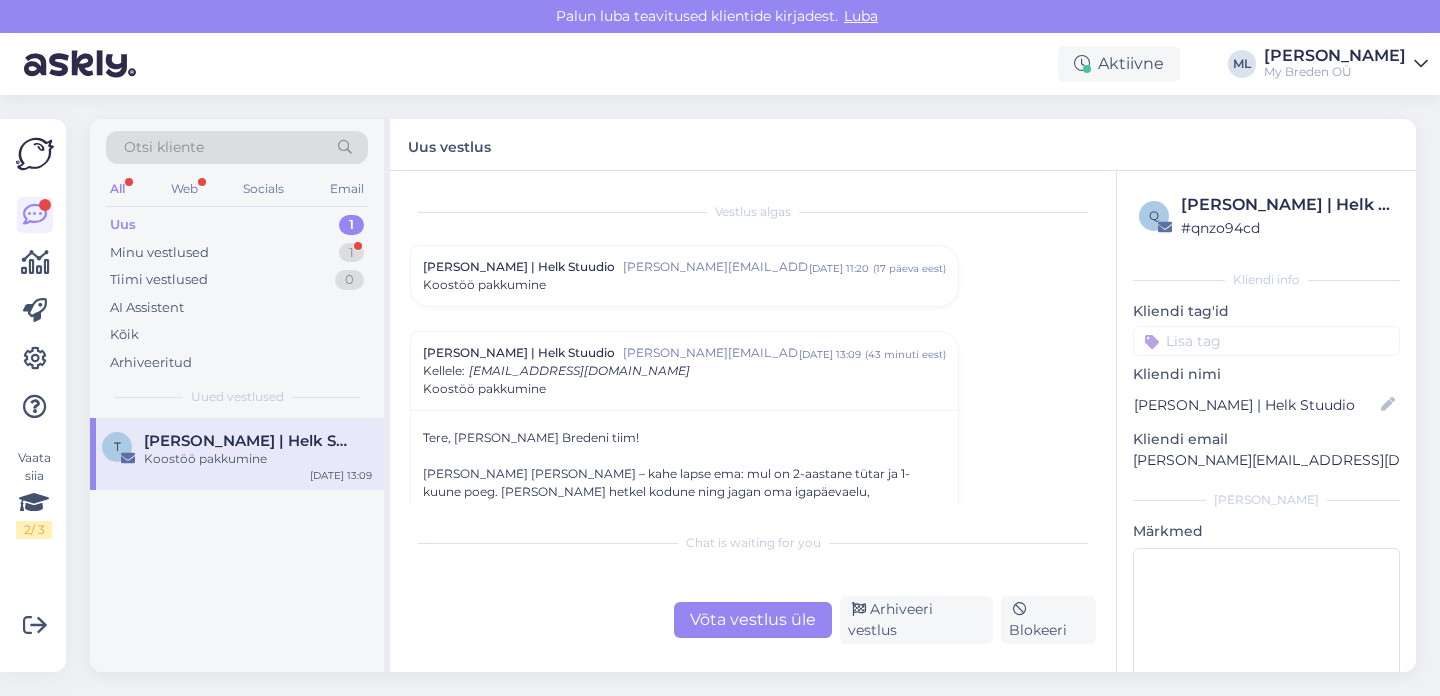 click on "Uus 1" at bounding box center (237, 225) 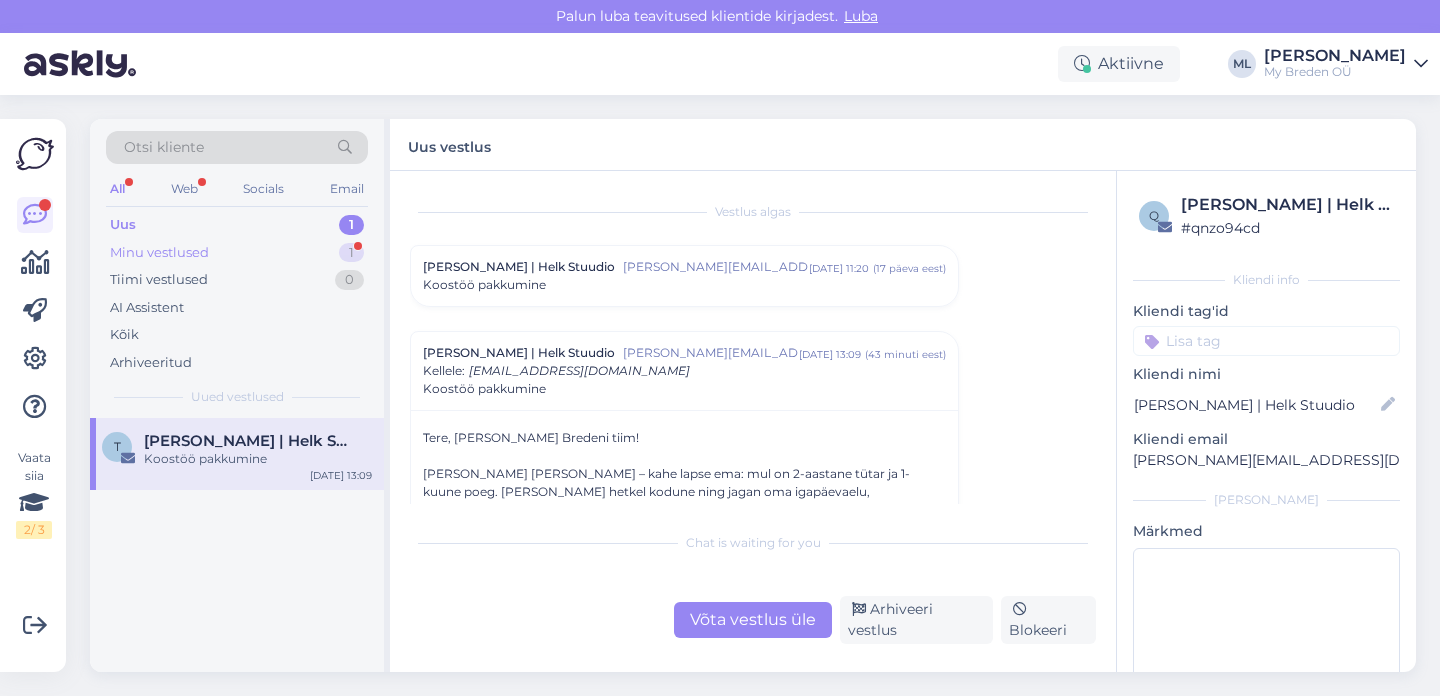 click on "Minu vestlused" at bounding box center [159, 253] 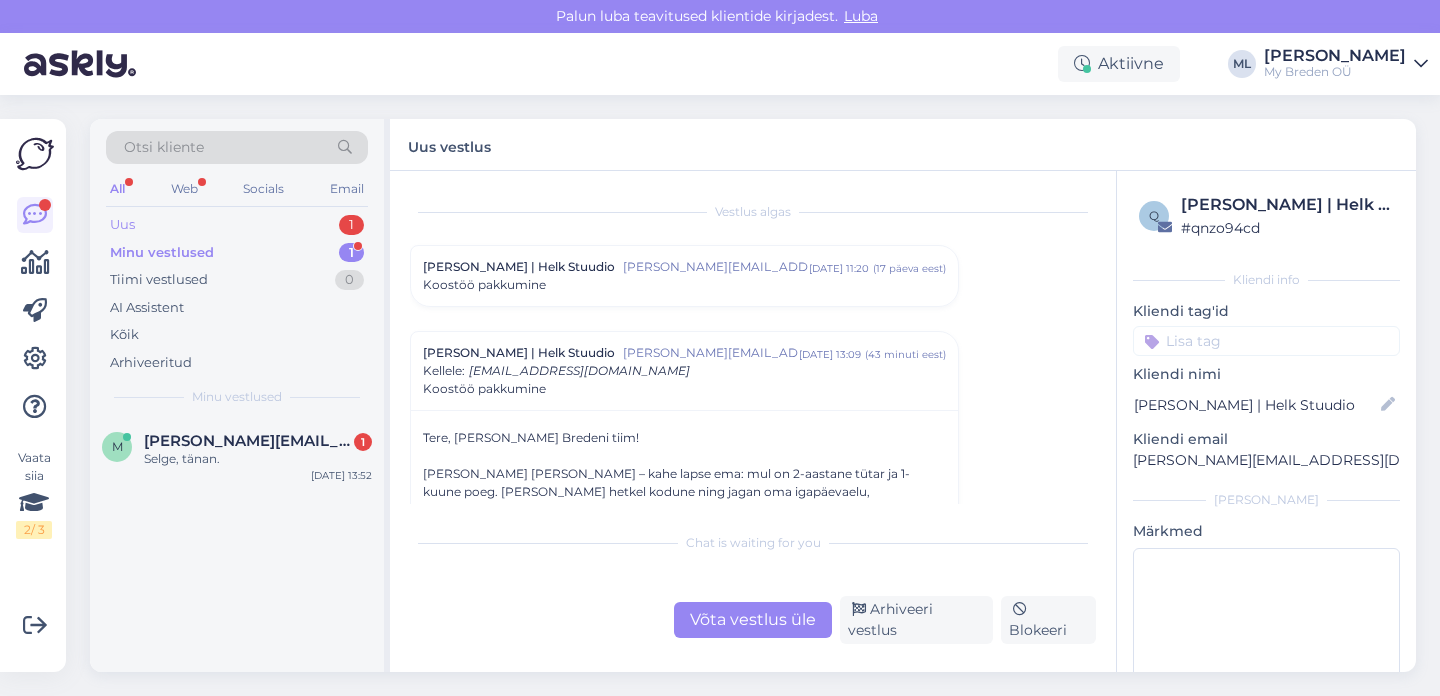 click on "Uus 1" at bounding box center [237, 225] 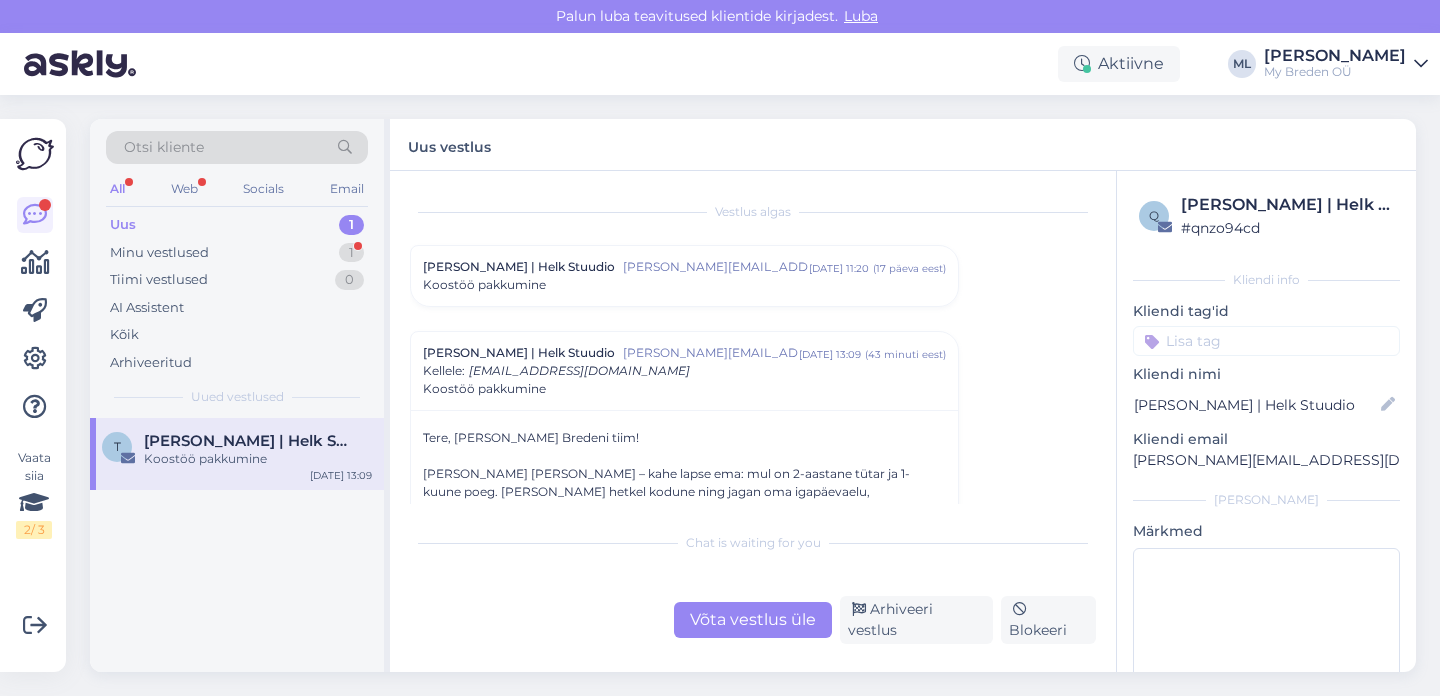 click on "Teele | Helk Stuudio" at bounding box center (248, 441) 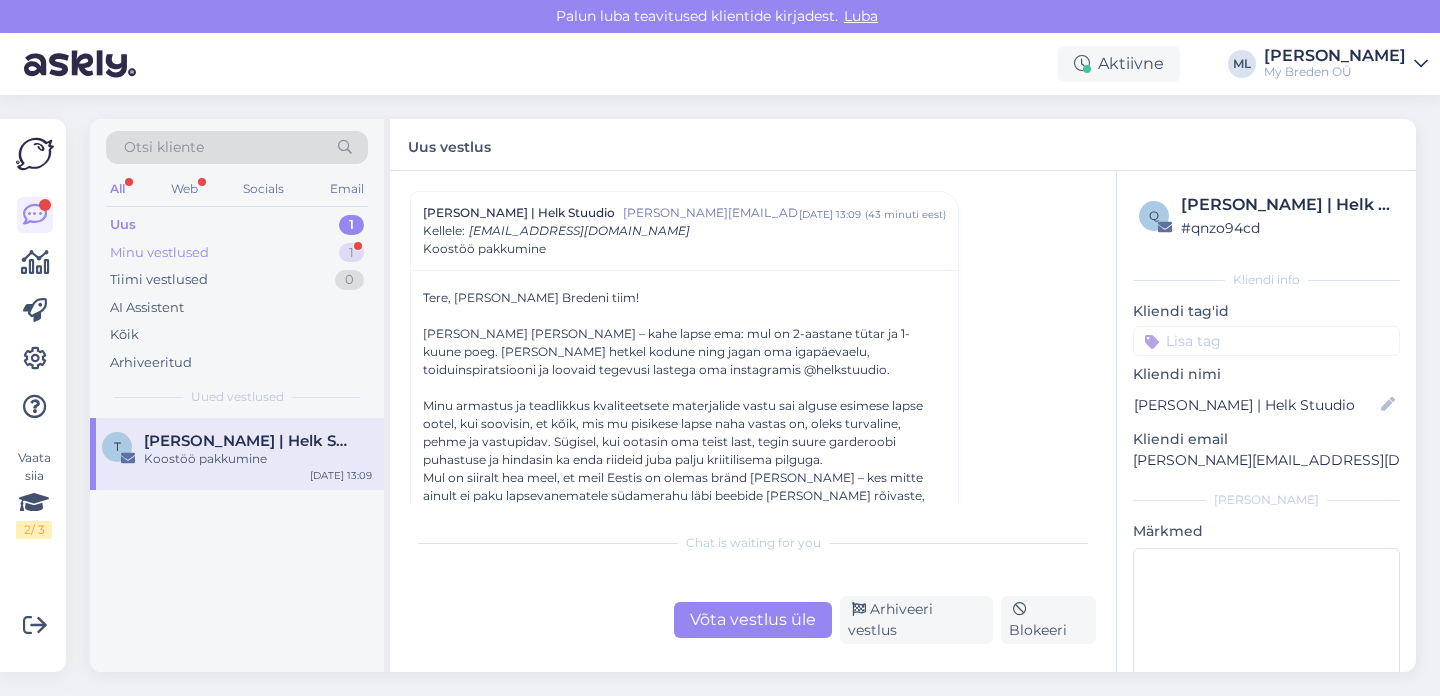 click on "Minu vestlused" at bounding box center [159, 253] 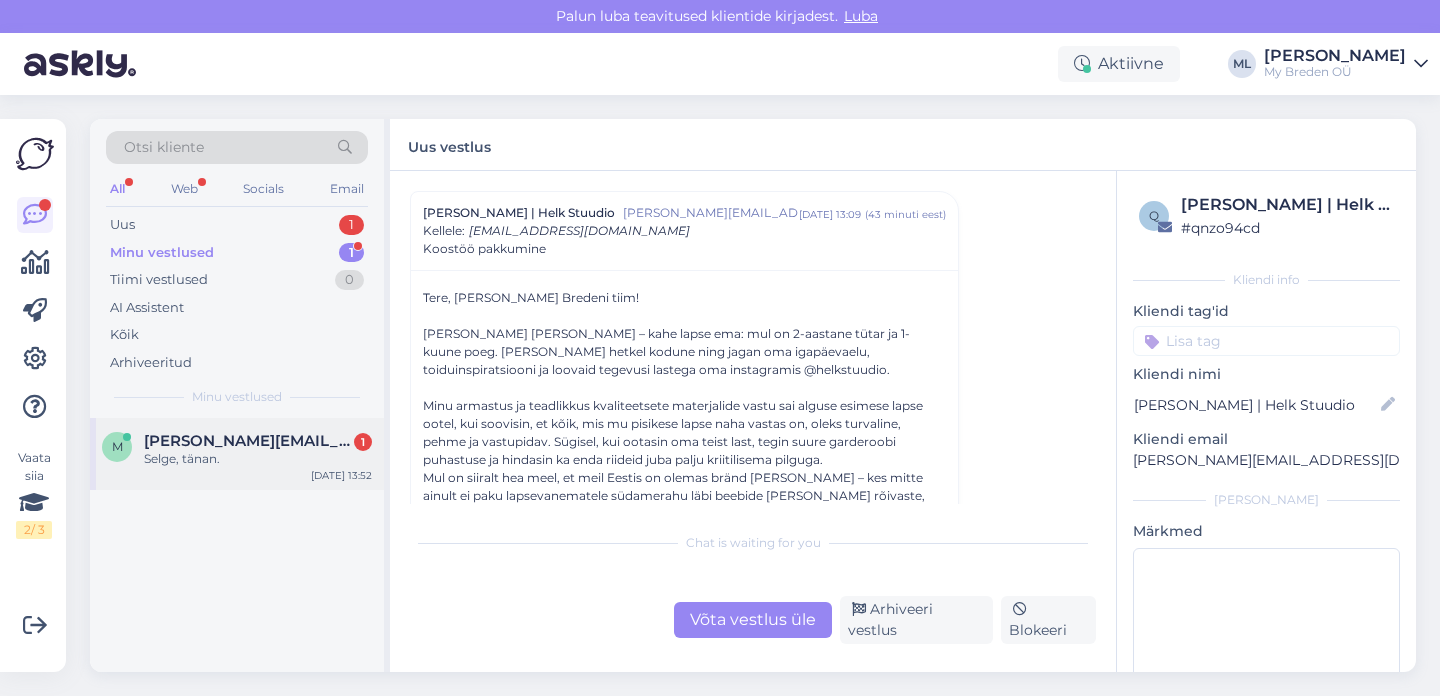 click on "marion.ressar@gmail.com" at bounding box center [248, 441] 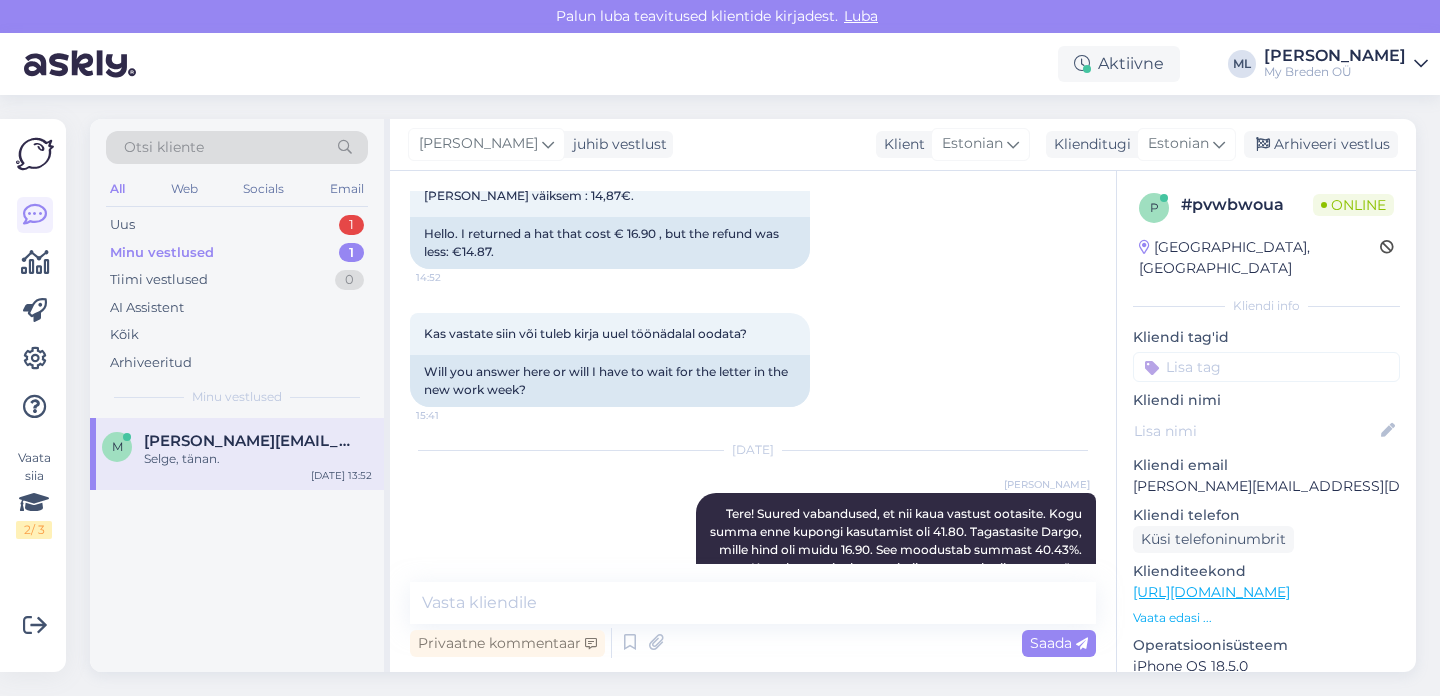 scroll, scrollTop: 785, scrollLeft: 0, axis: vertical 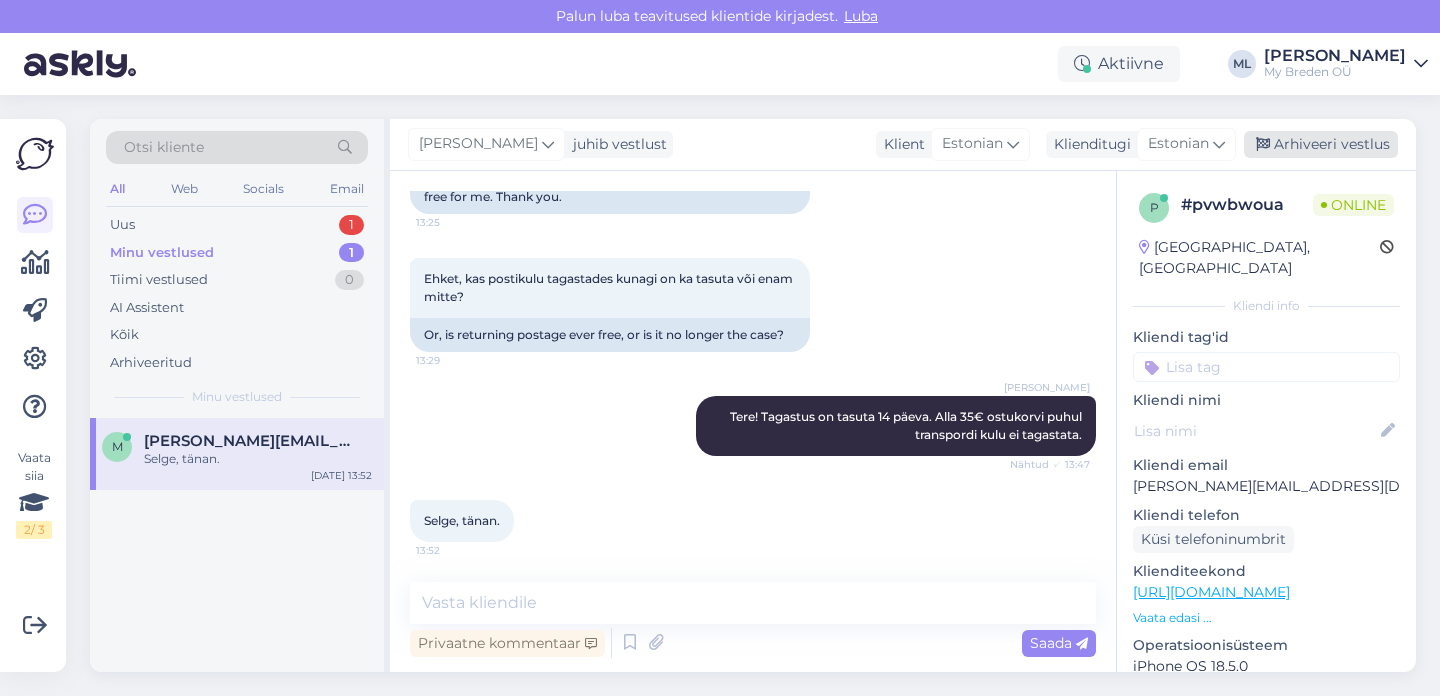 click on "Arhiveeri vestlus" at bounding box center [1321, 144] 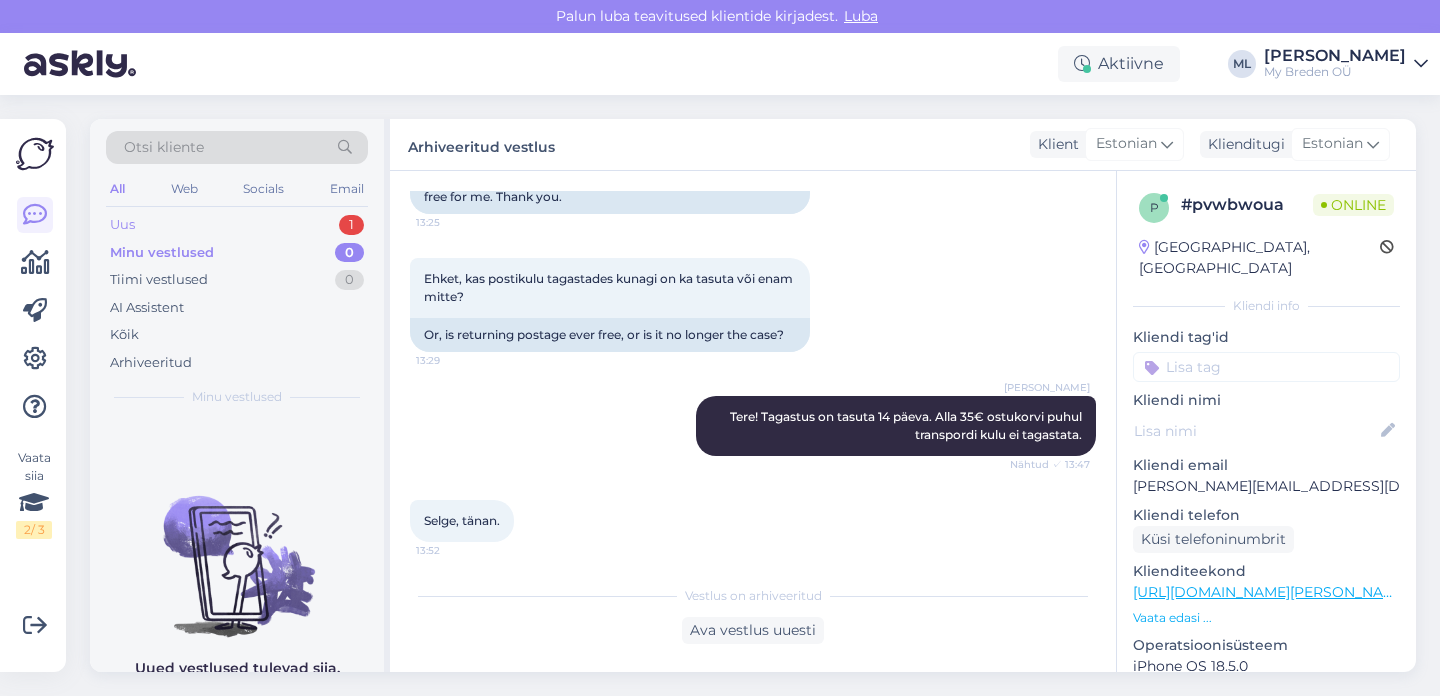 click on "Uus 1" at bounding box center [237, 225] 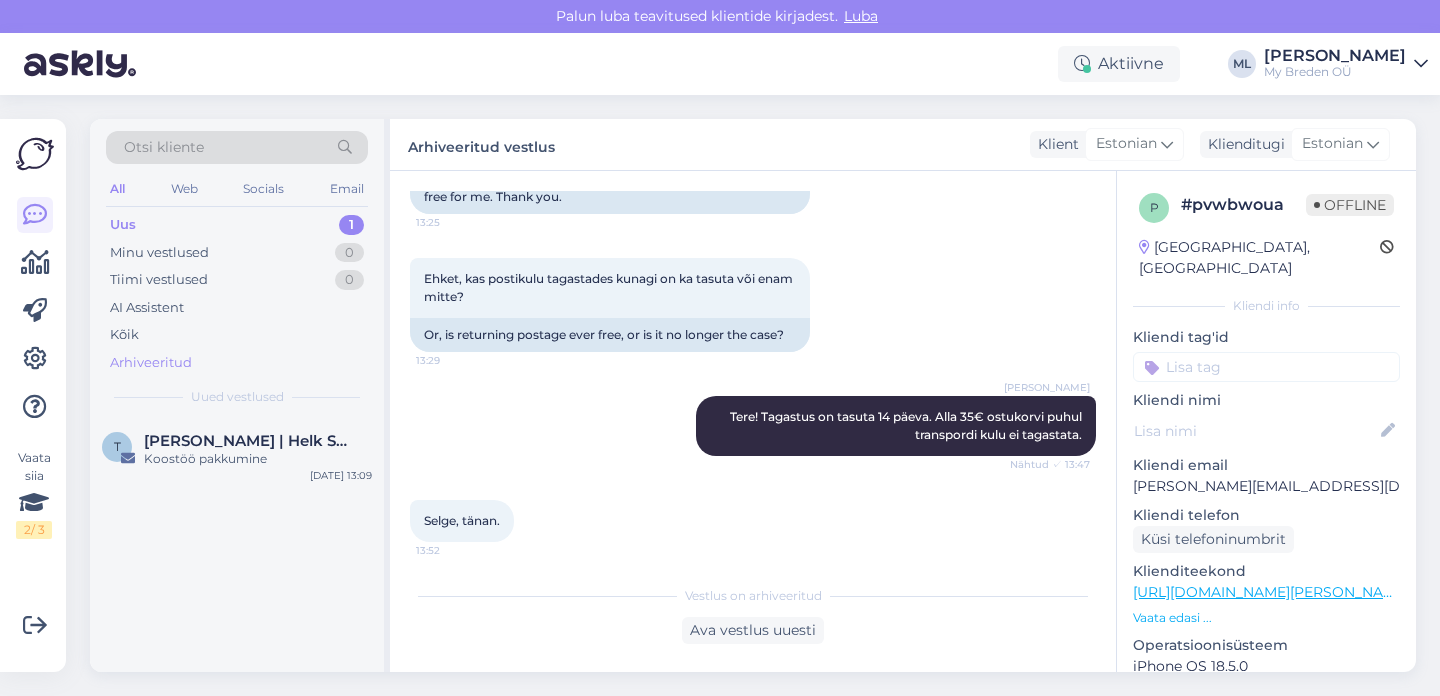 click on "Arhiveeritud" at bounding box center [151, 363] 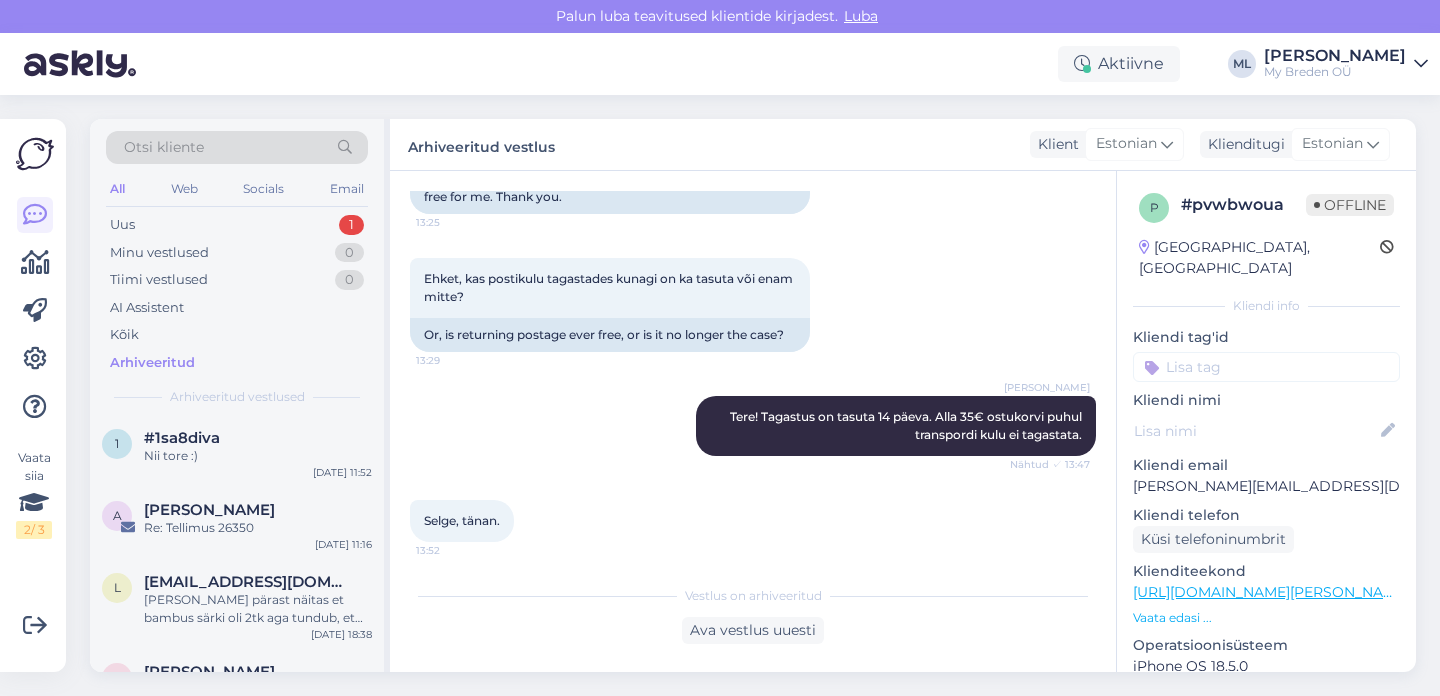 scroll, scrollTop: 996, scrollLeft: 0, axis: vertical 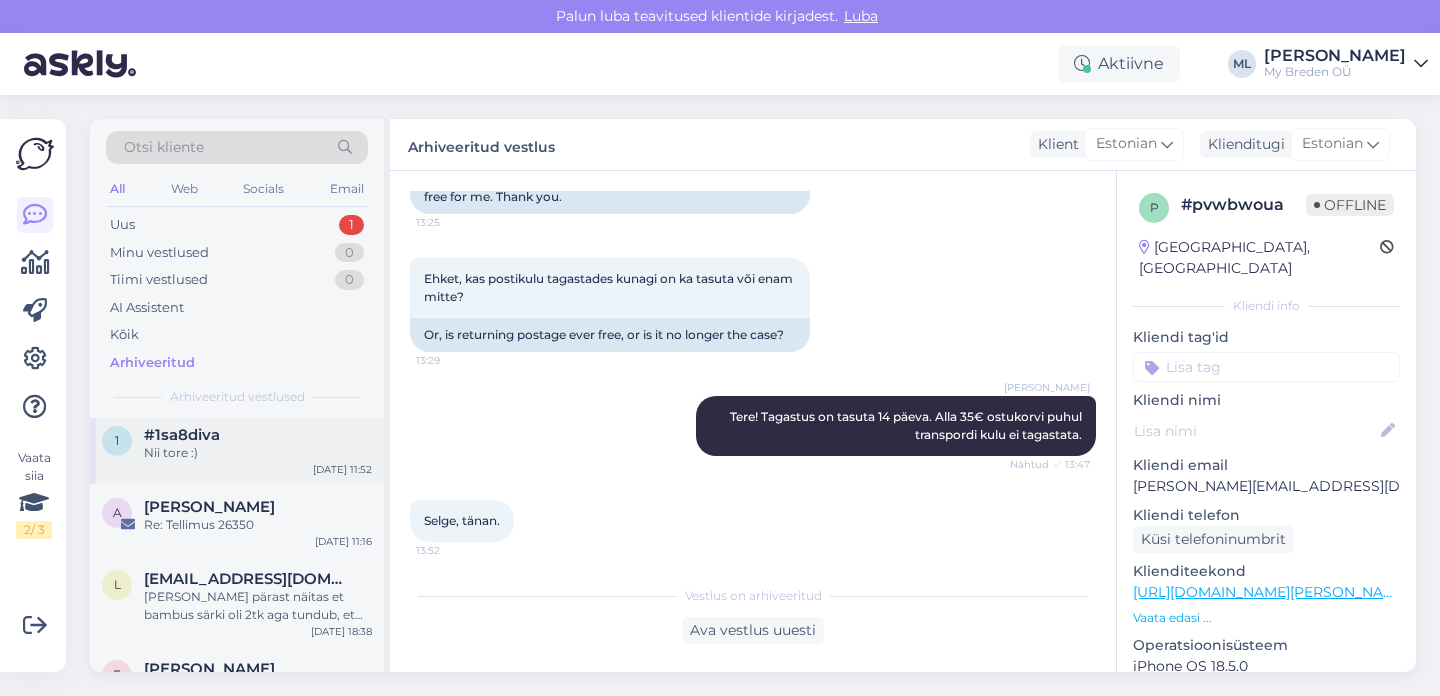 click on "1 #1sa8diva Nii tore :)  Jul 9 11:52" at bounding box center [237, 448] 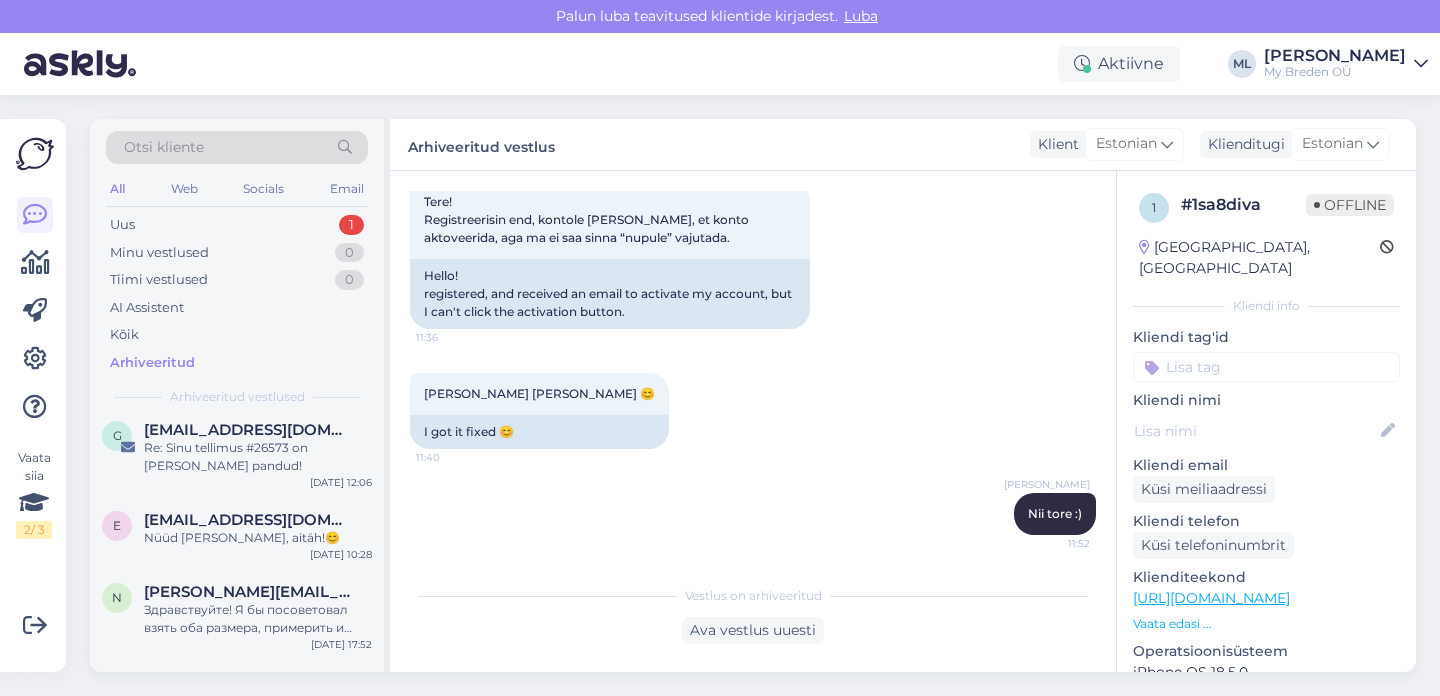 scroll, scrollTop: 0, scrollLeft: 0, axis: both 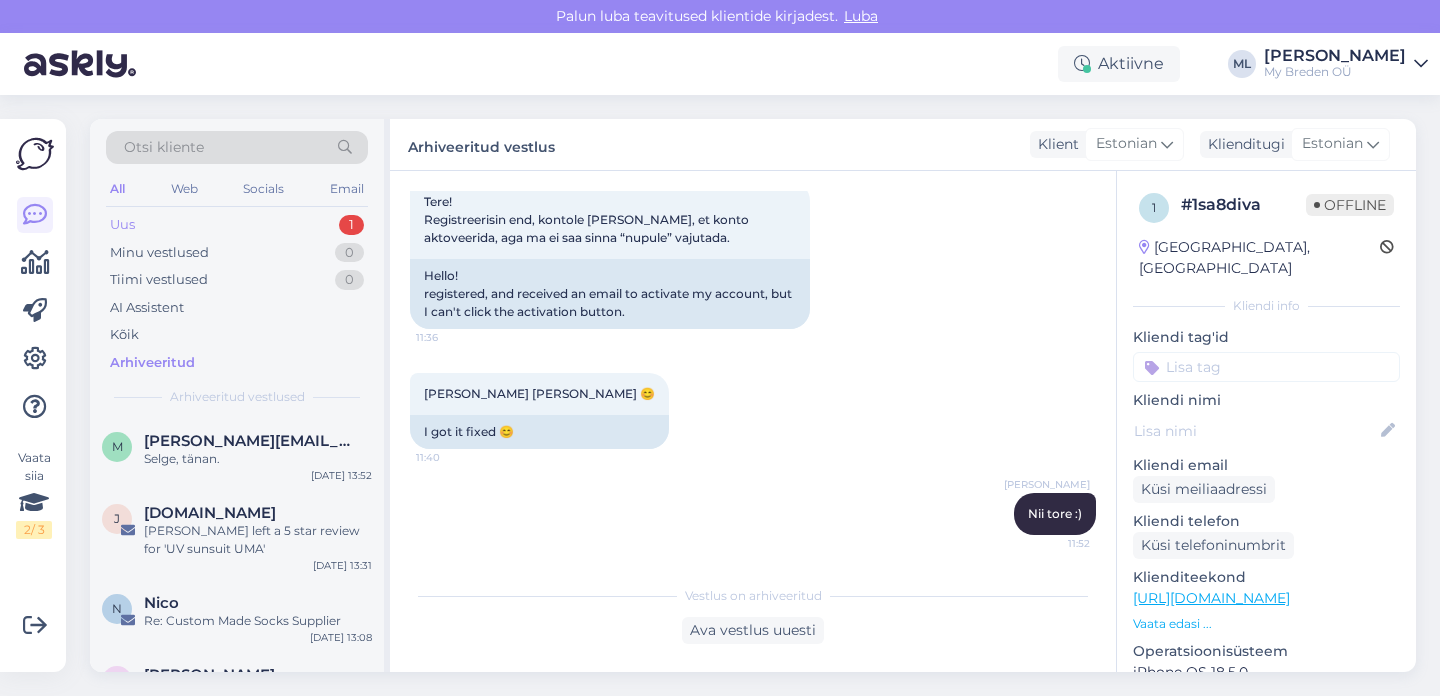 click on "Uus" at bounding box center (122, 225) 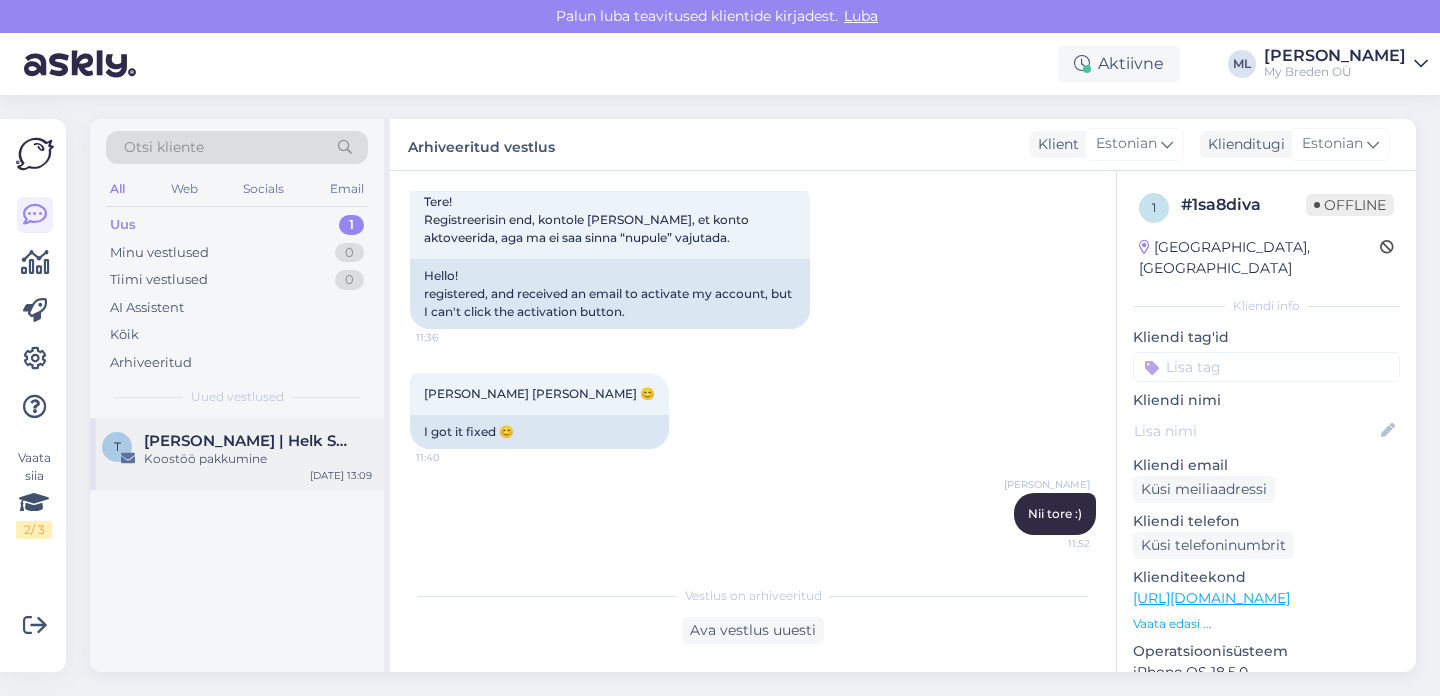 click on "Teele | Helk Stuudio" at bounding box center (258, 441) 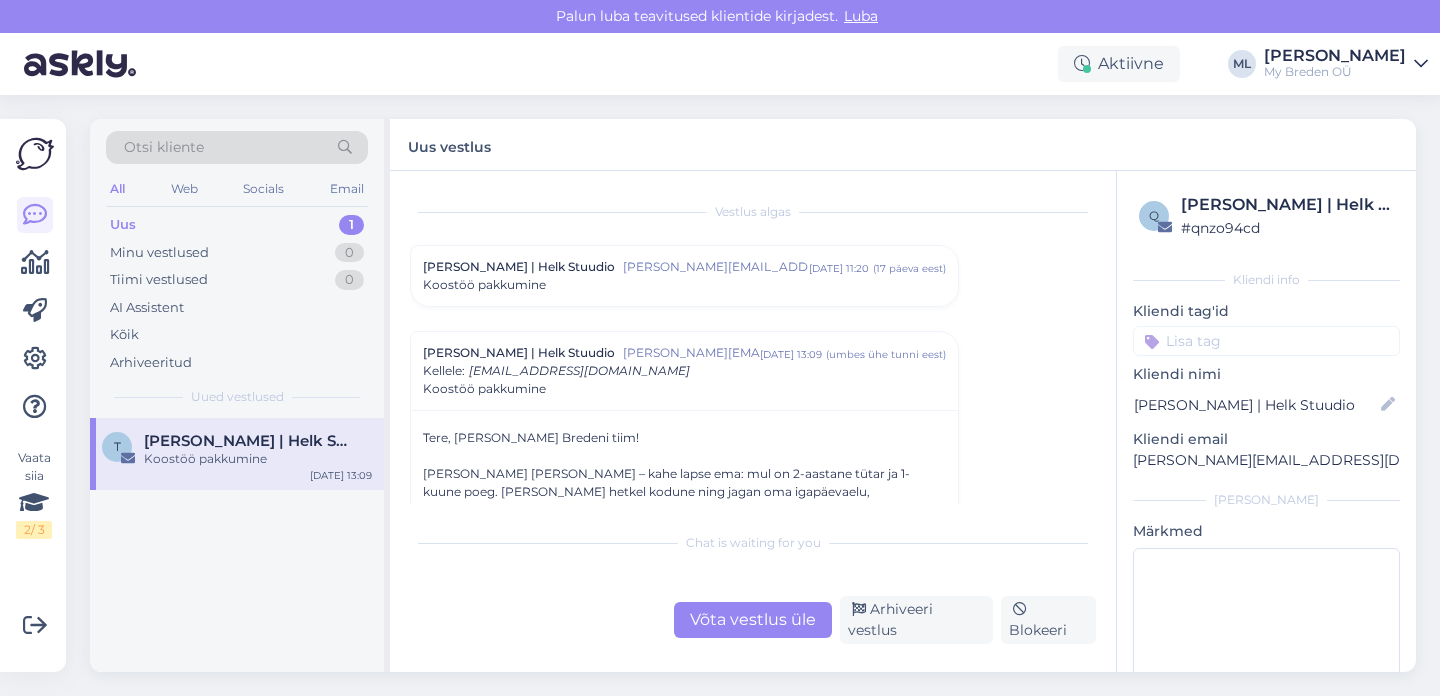 click on "Uus 1" at bounding box center [237, 225] 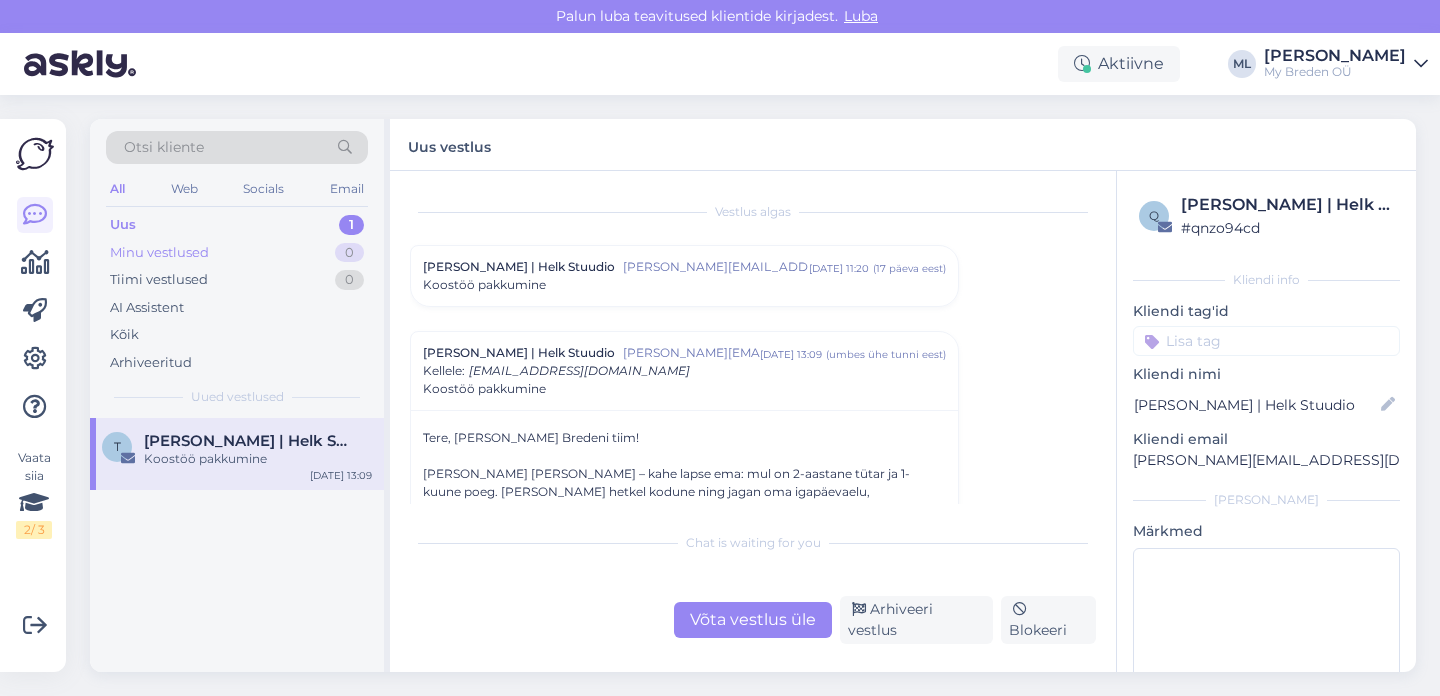 click on "Minu vestlused 0" at bounding box center (237, 253) 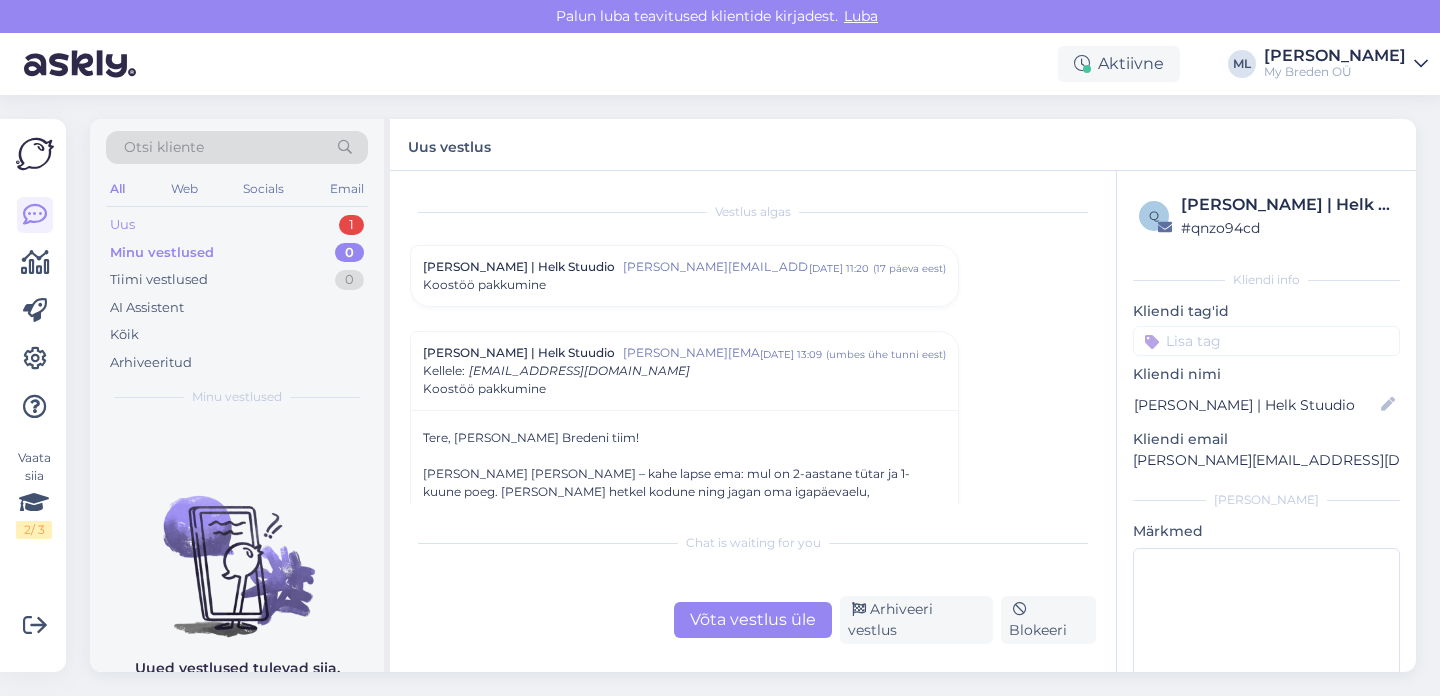 click on "Uus 1" at bounding box center (237, 225) 